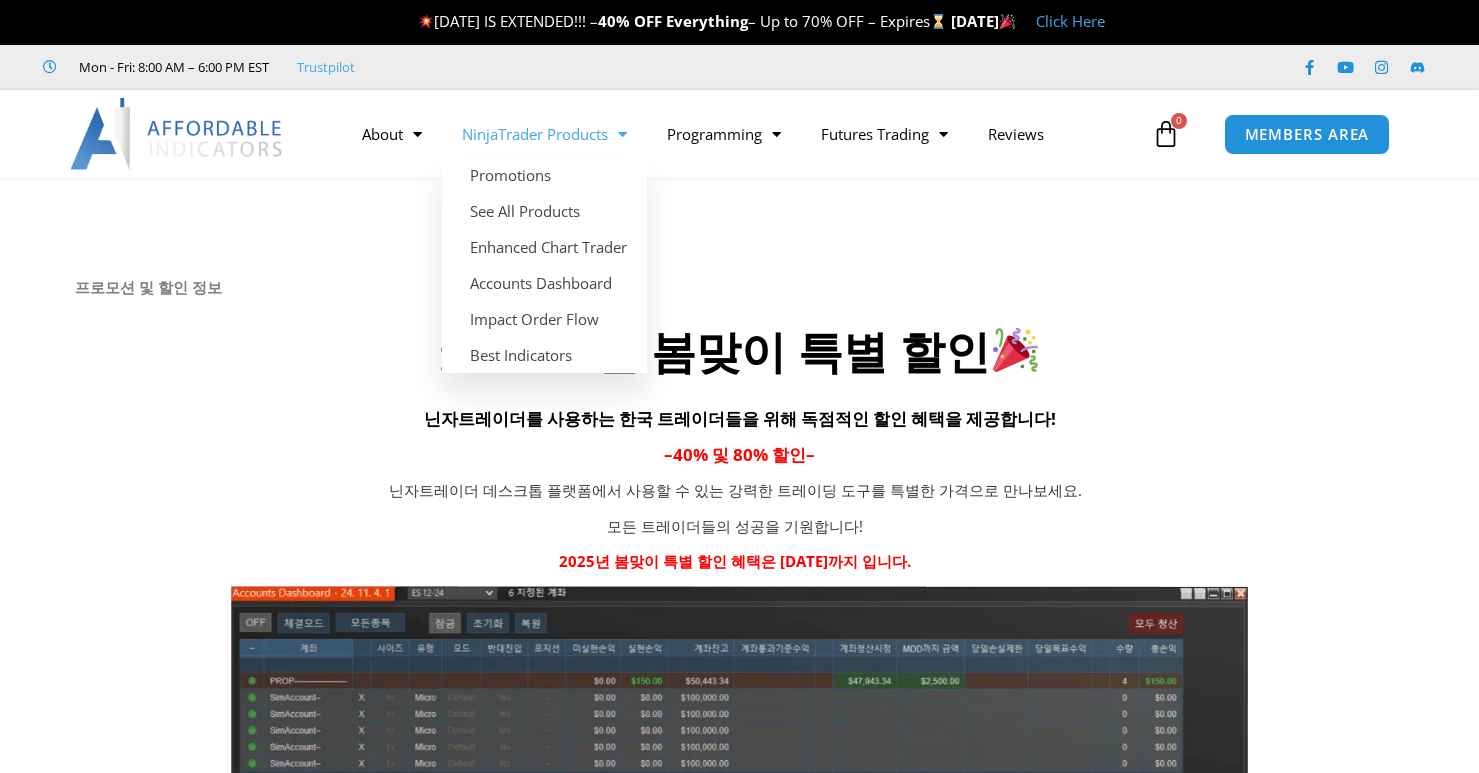 scroll, scrollTop: 0, scrollLeft: 0, axis: both 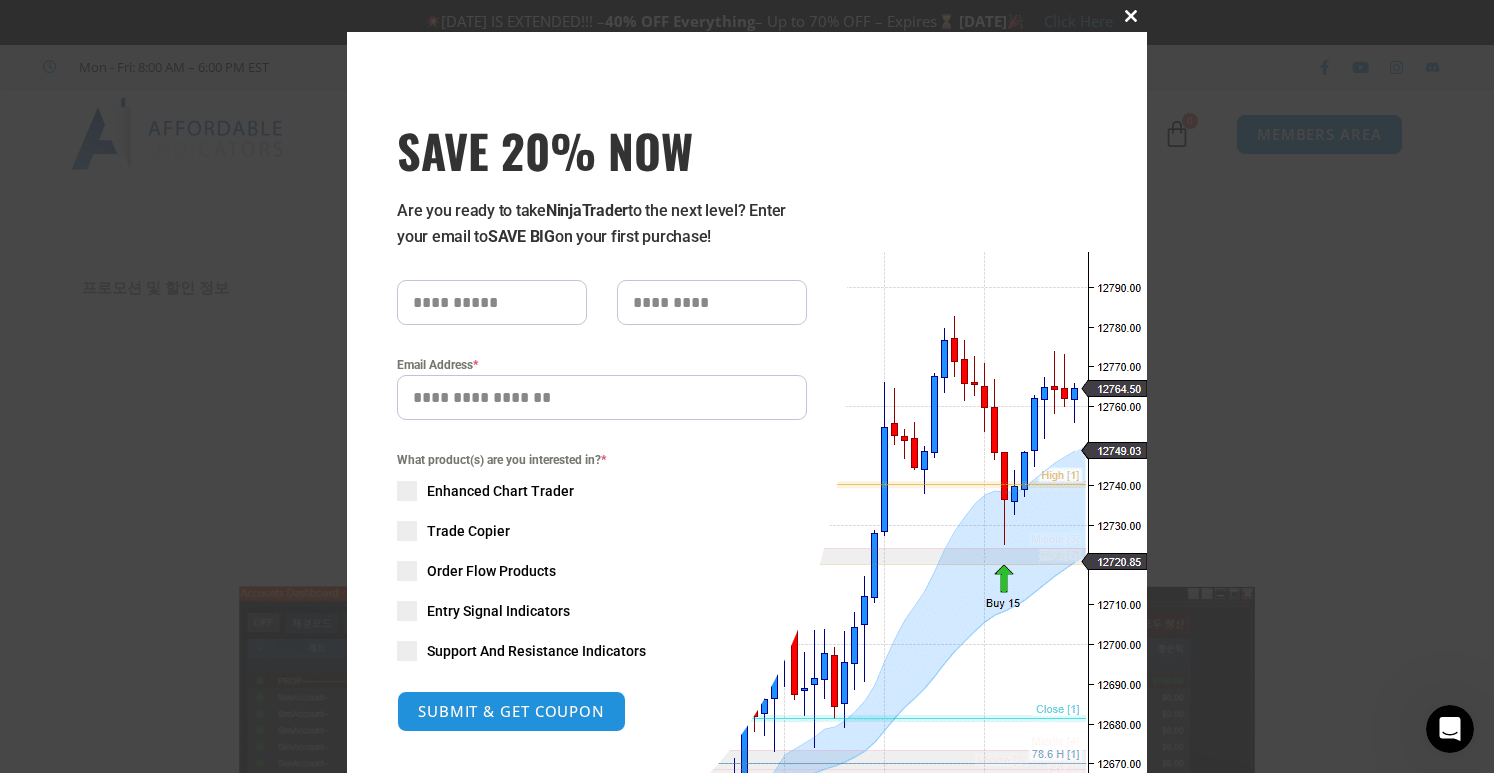 click at bounding box center [1131, 16] 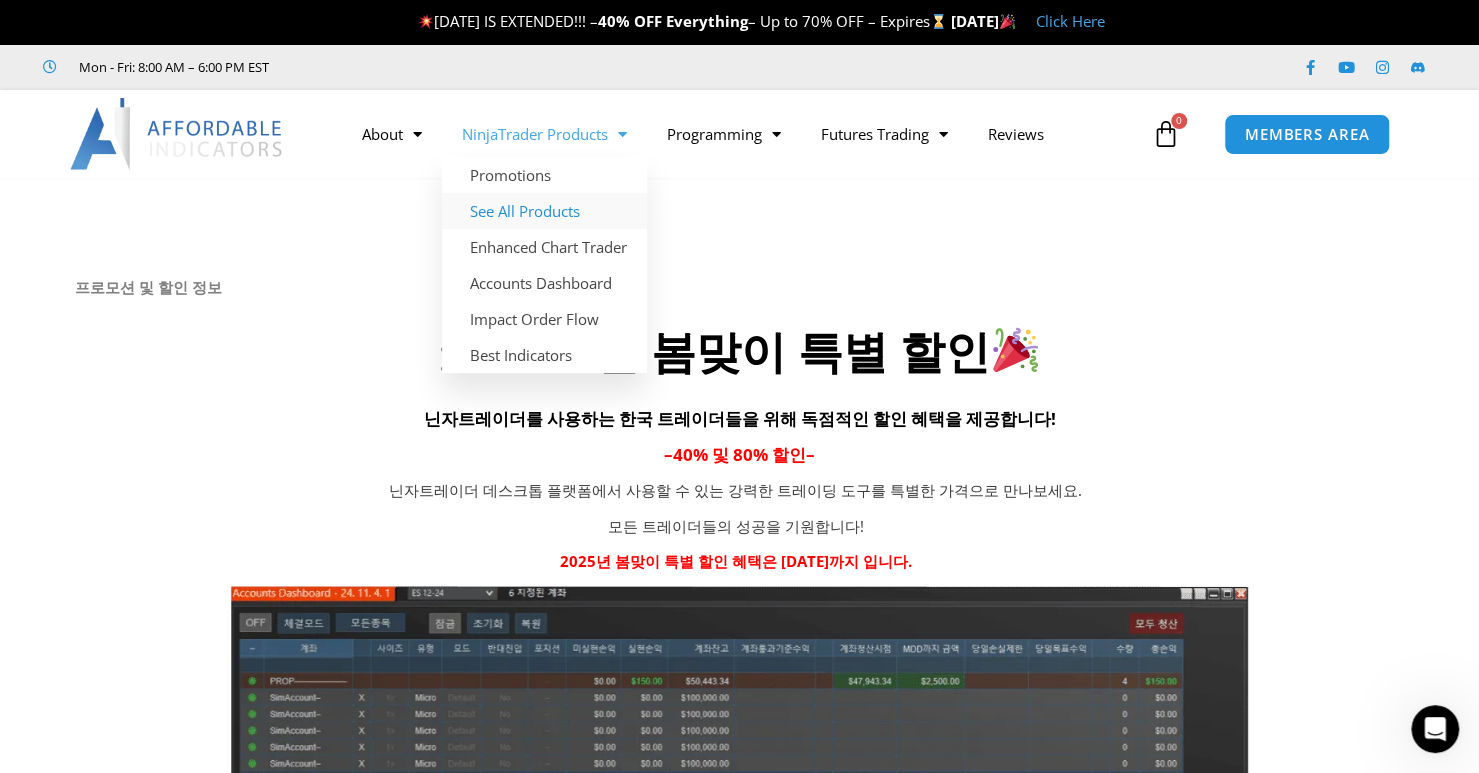 click on "See All Products" 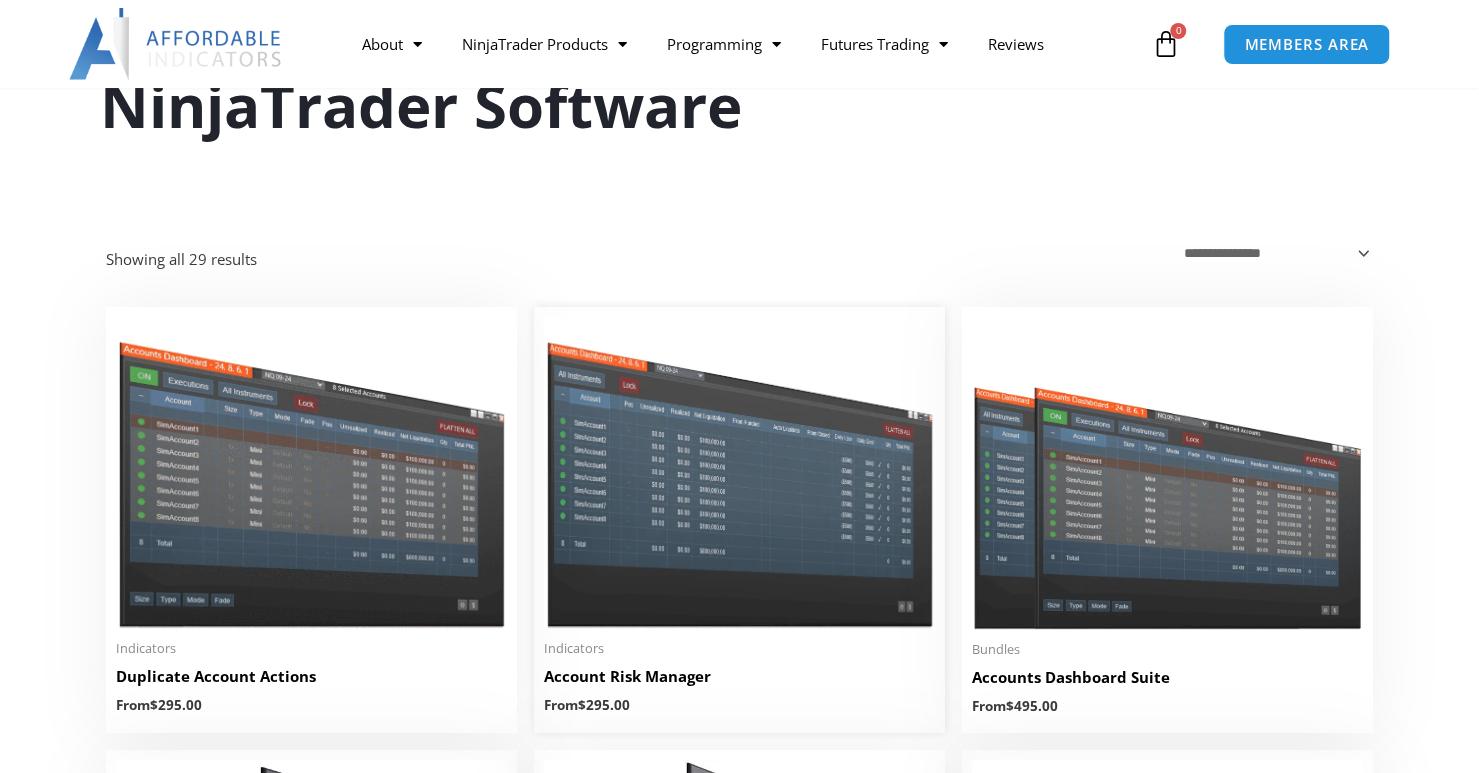 scroll, scrollTop: 0, scrollLeft: 0, axis: both 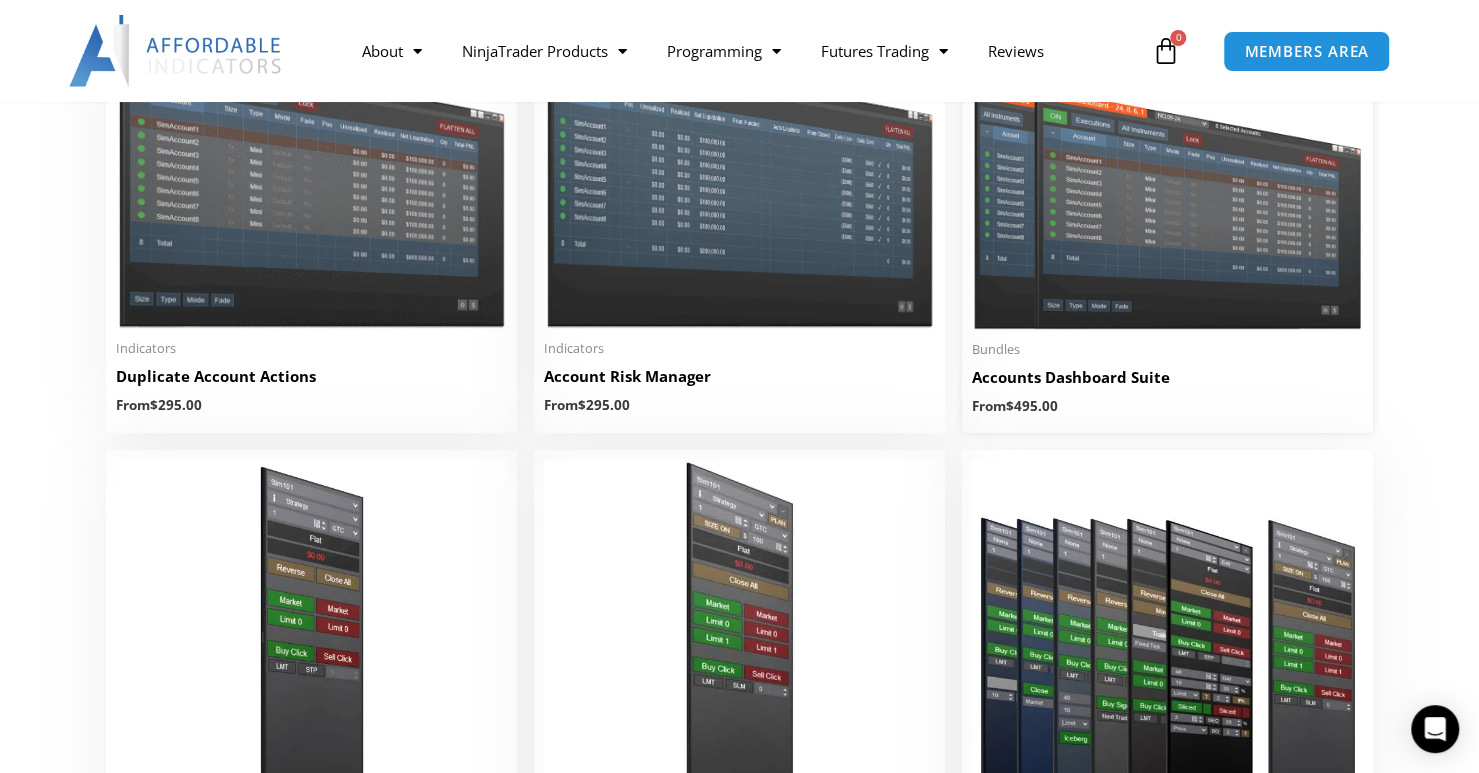click at bounding box center (1167, 173) 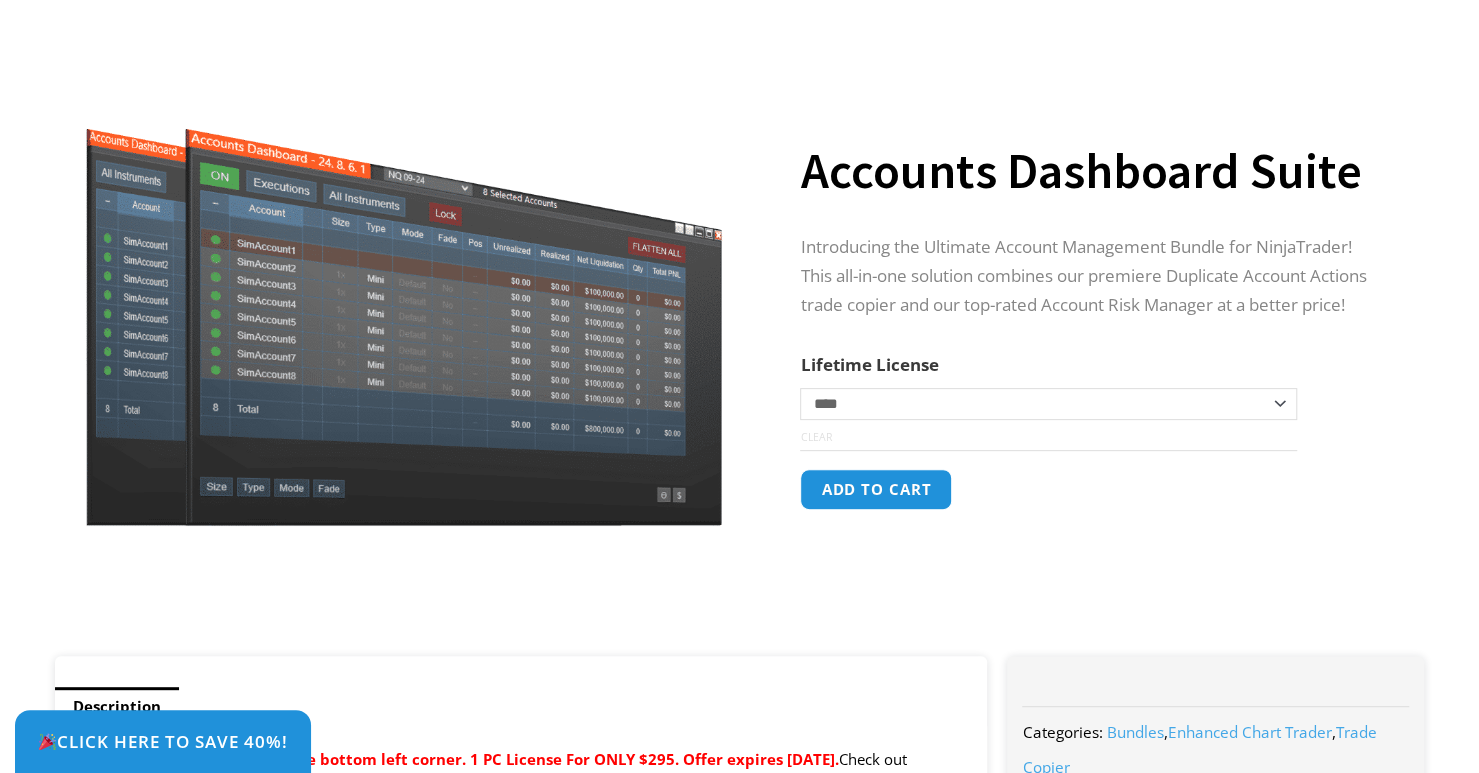 scroll, scrollTop: 0, scrollLeft: 0, axis: both 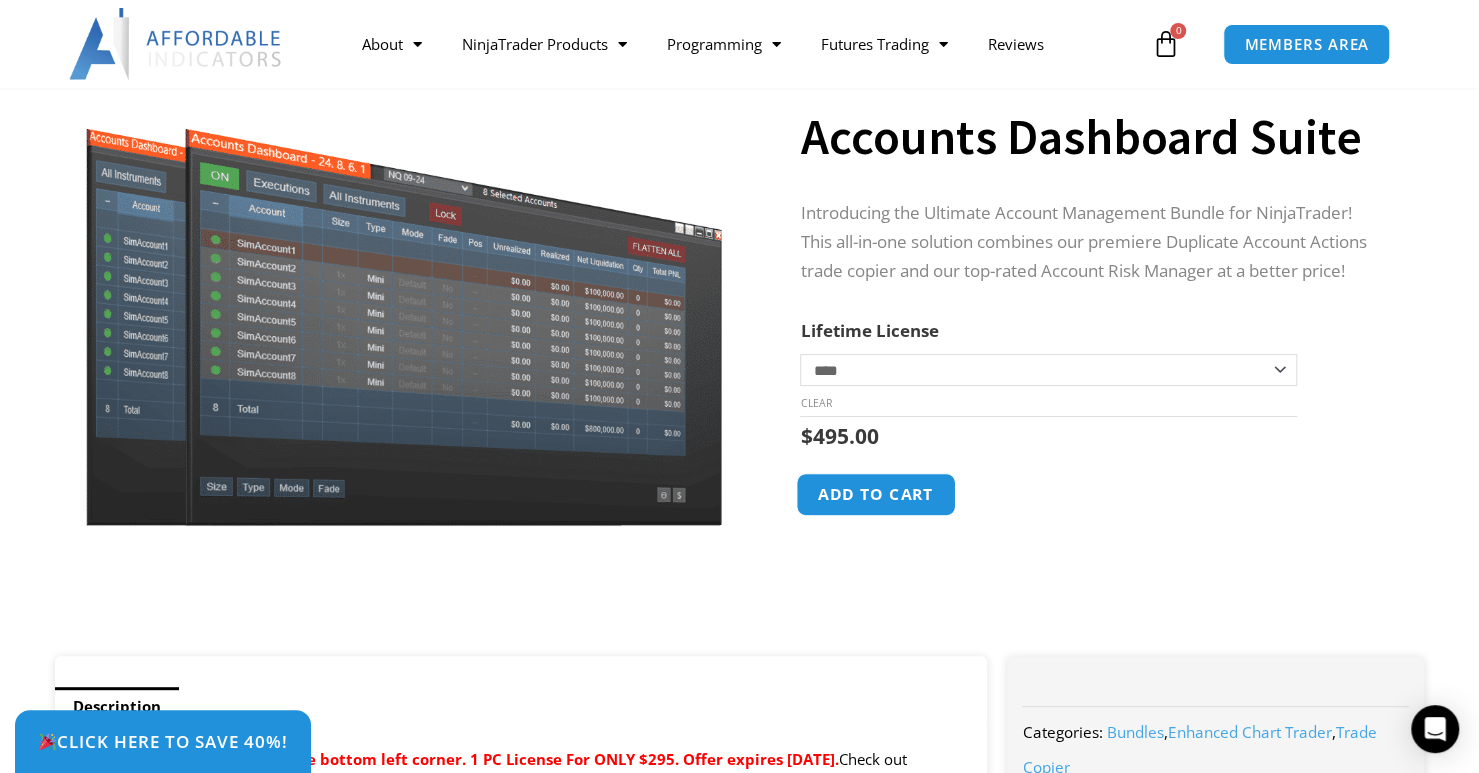 click on "Add to cart" 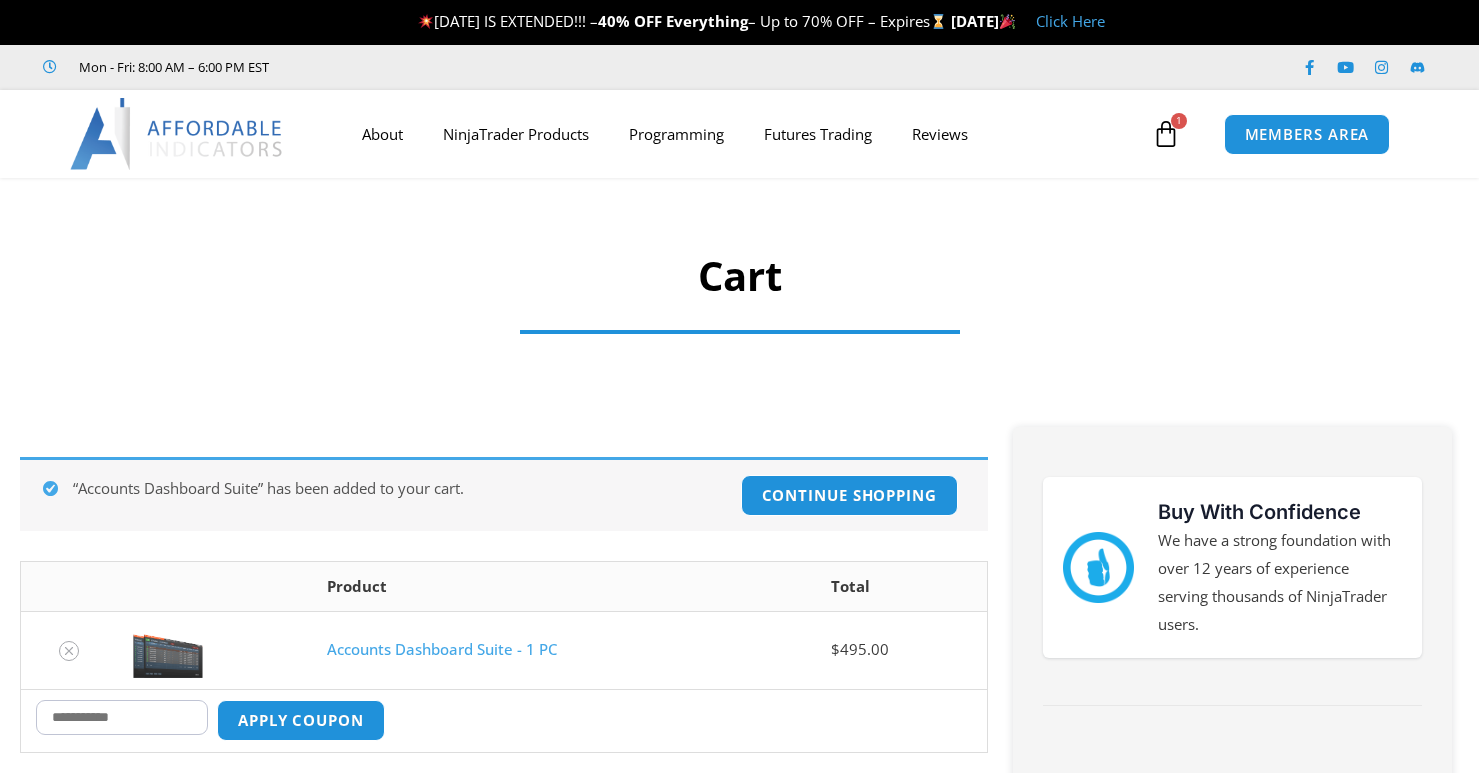 scroll, scrollTop: 0, scrollLeft: 0, axis: both 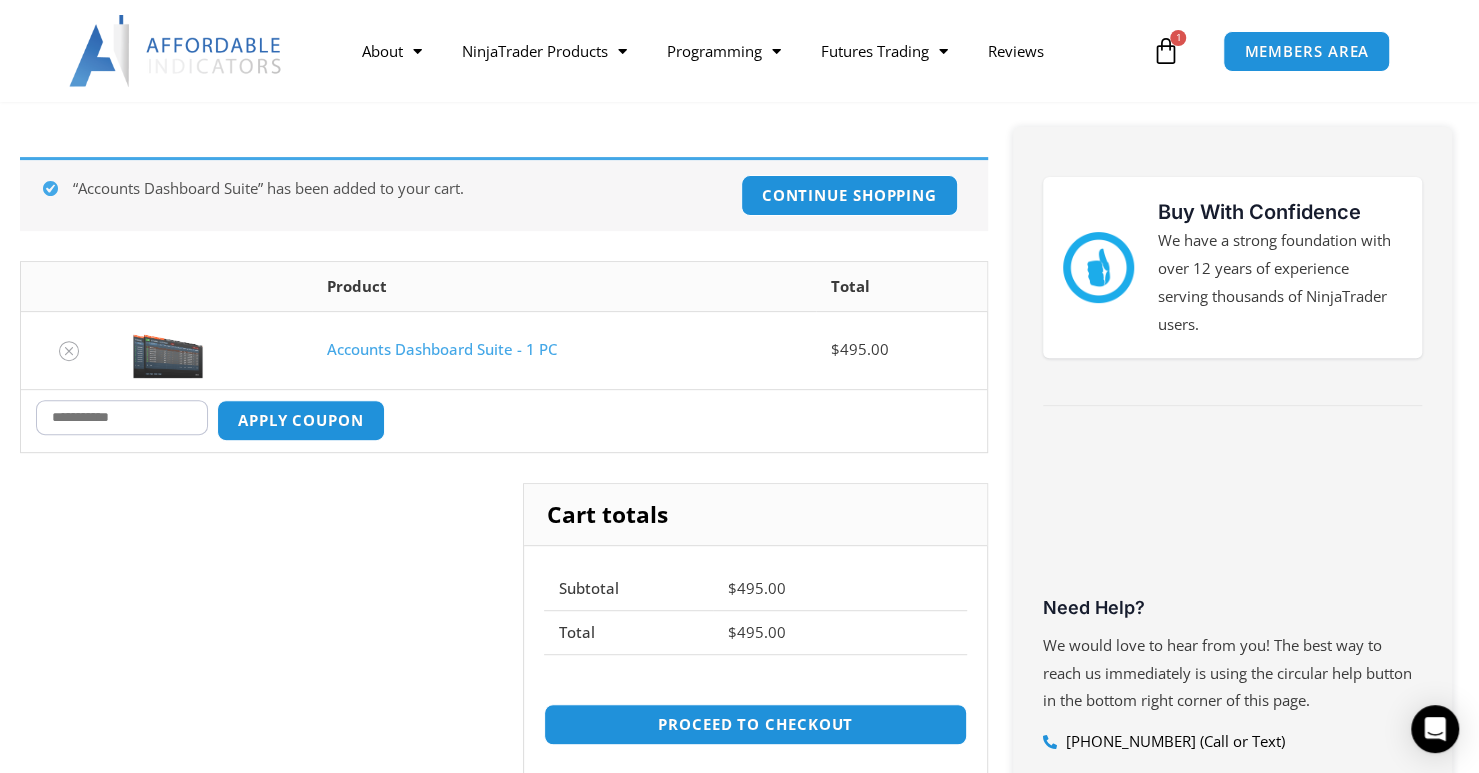 click on "Coupon:" at bounding box center [122, 417] 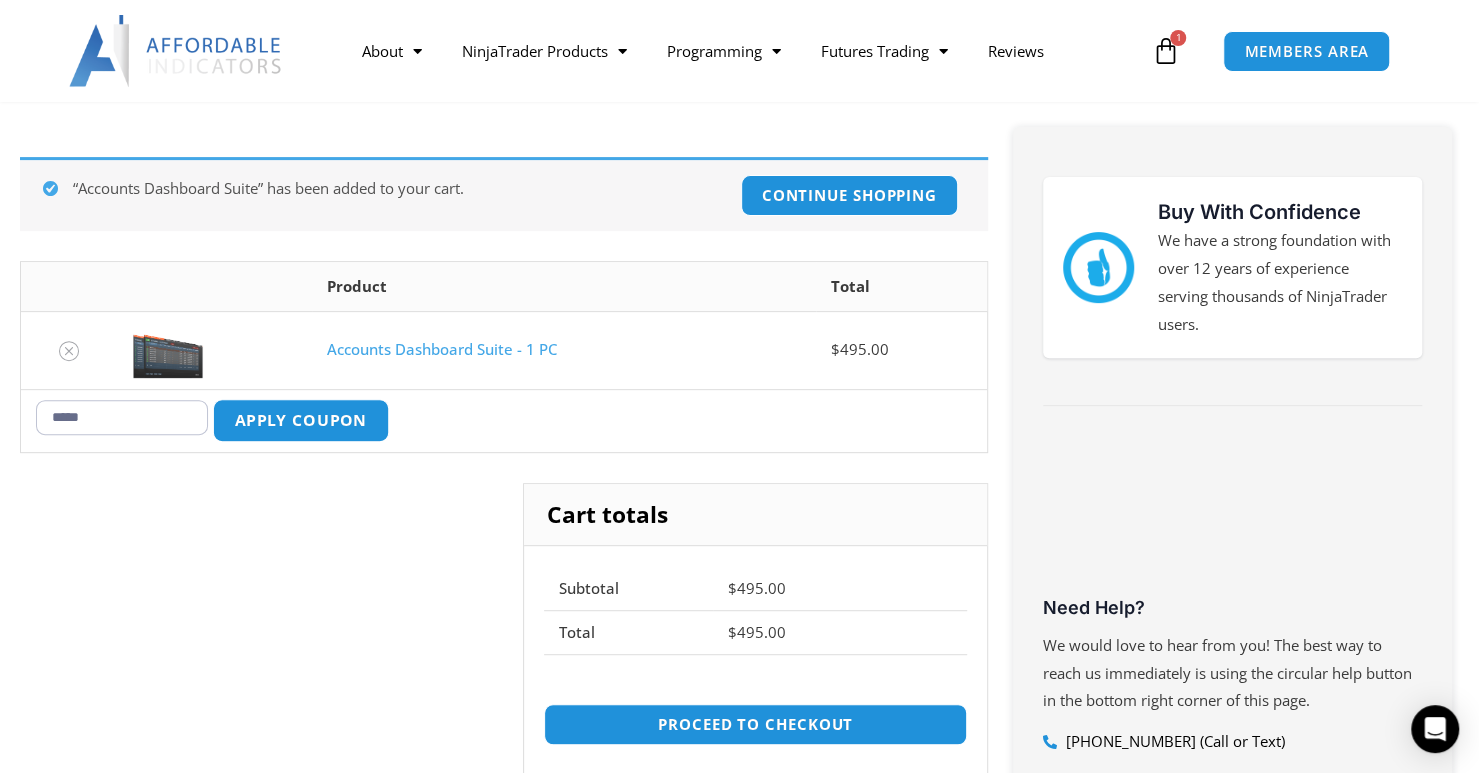 type on "*****" 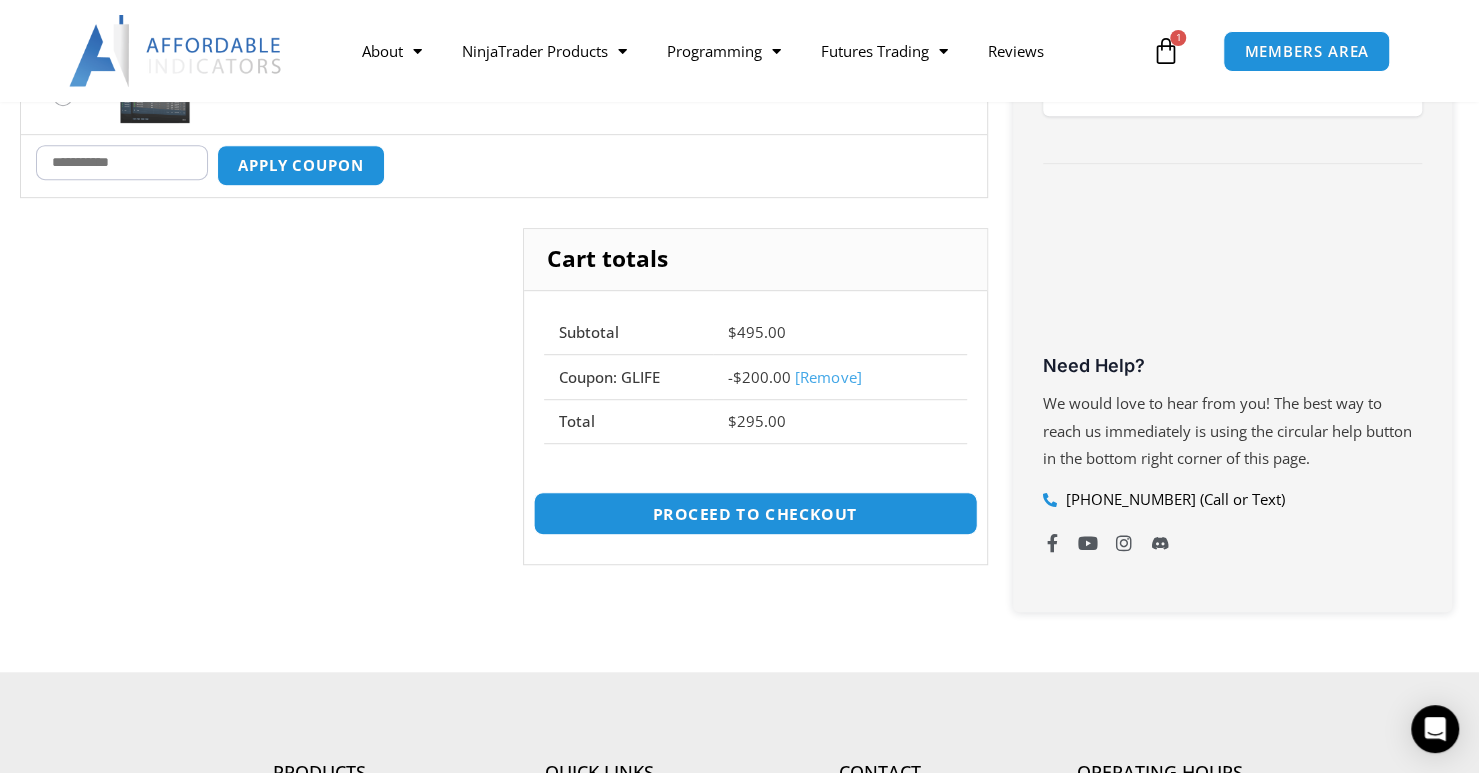 scroll, scrollTop: 557, scrollLeft: 0, axis: vertical 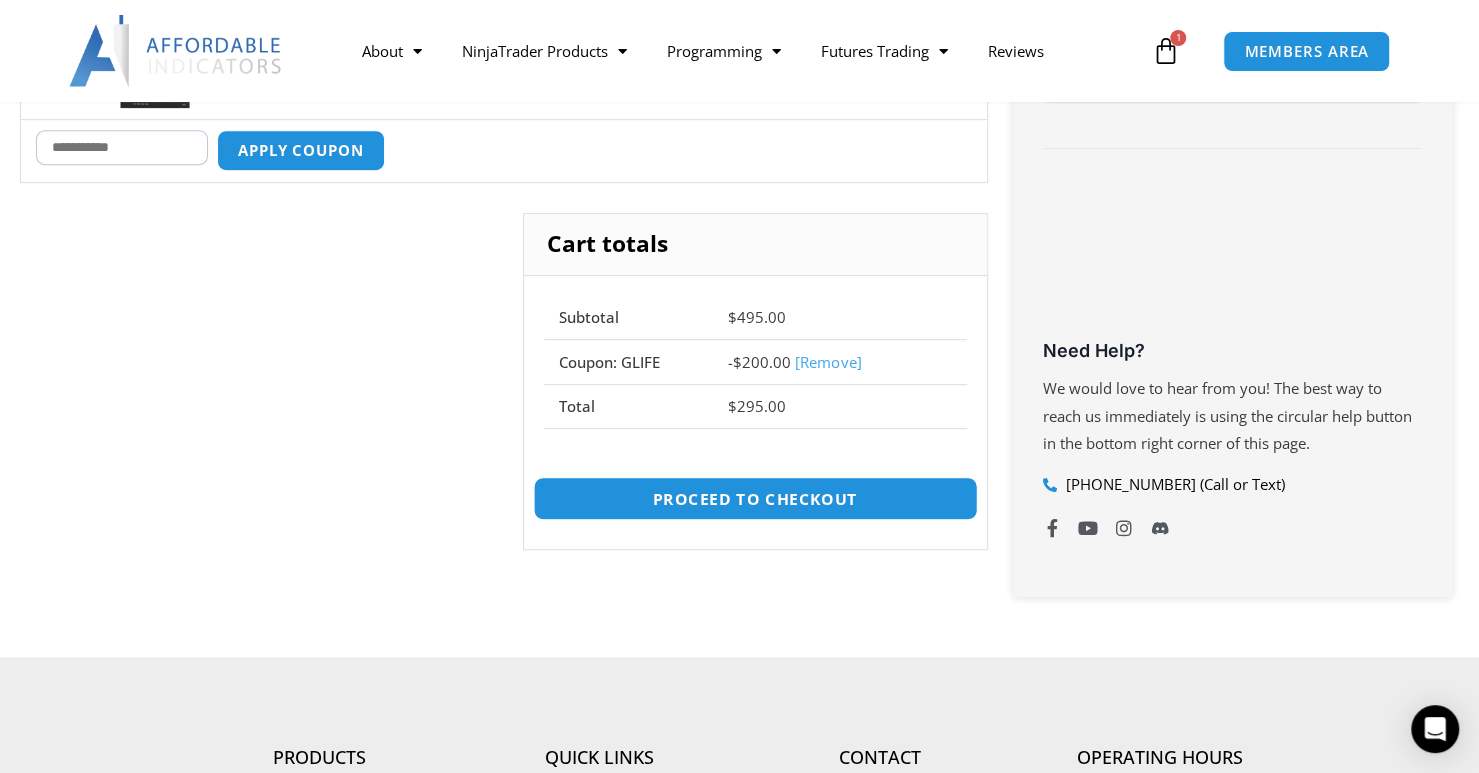 click on "Proceed to checkout" at bounding box center (756, 498) 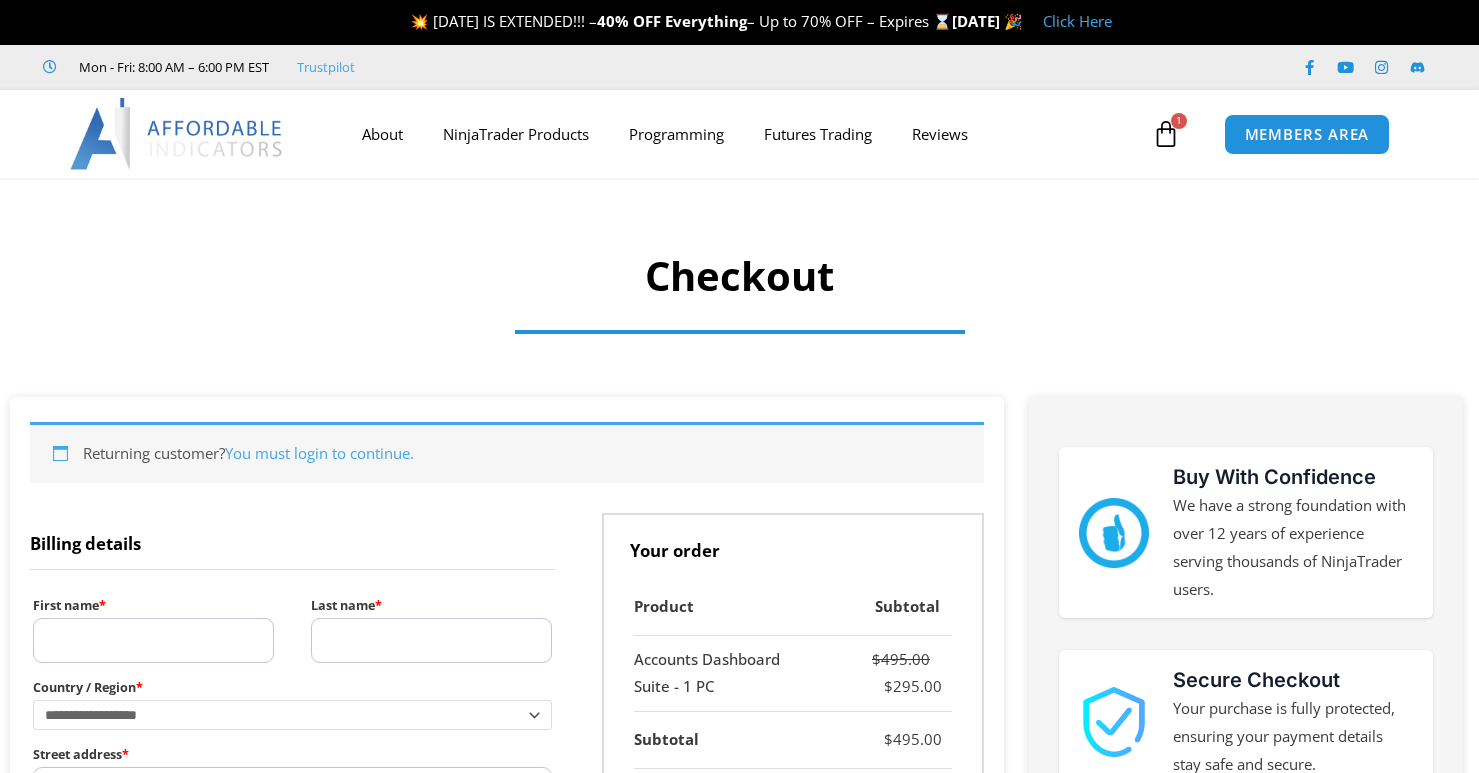 select on "**" 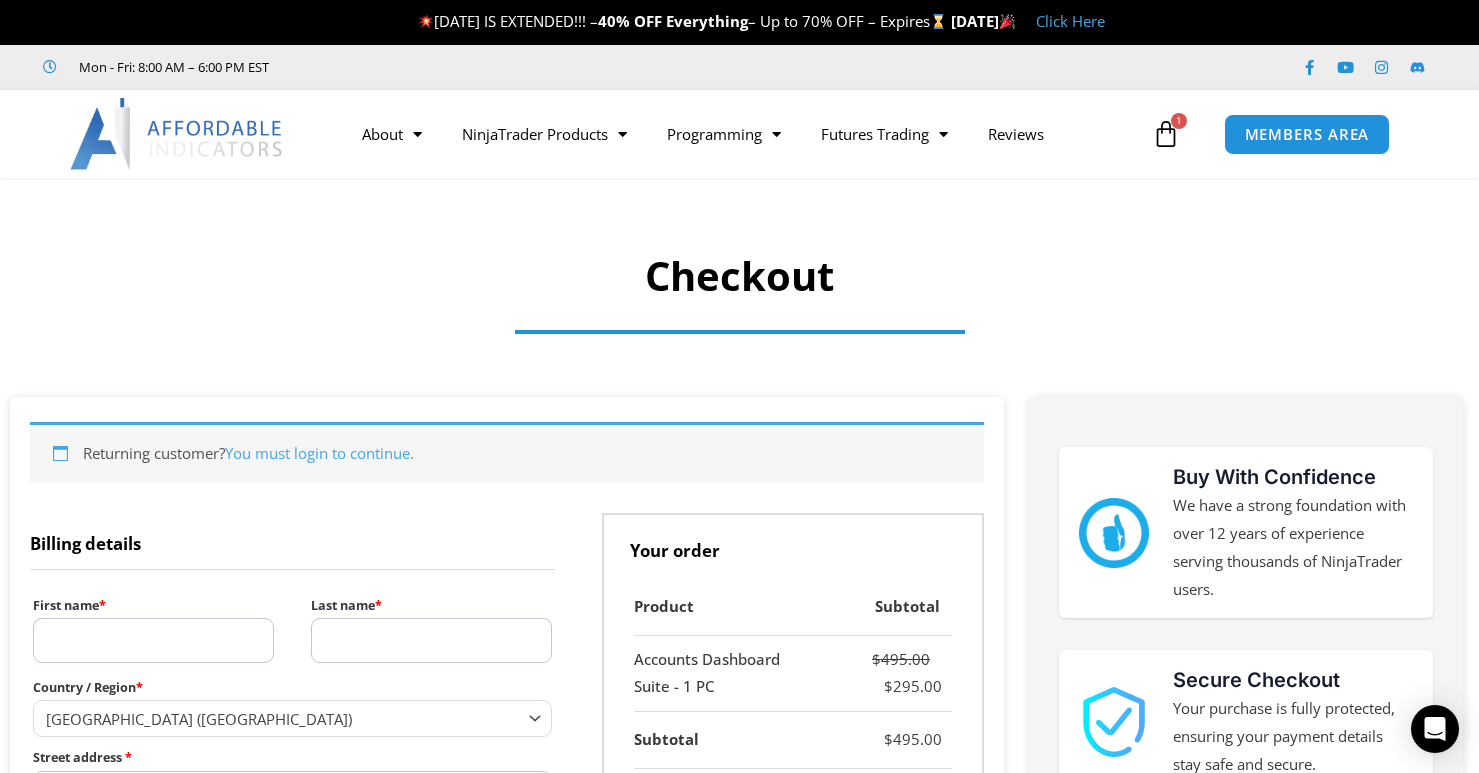 scroll, scrollTop: 0, scrollLeft: 0, axis: both 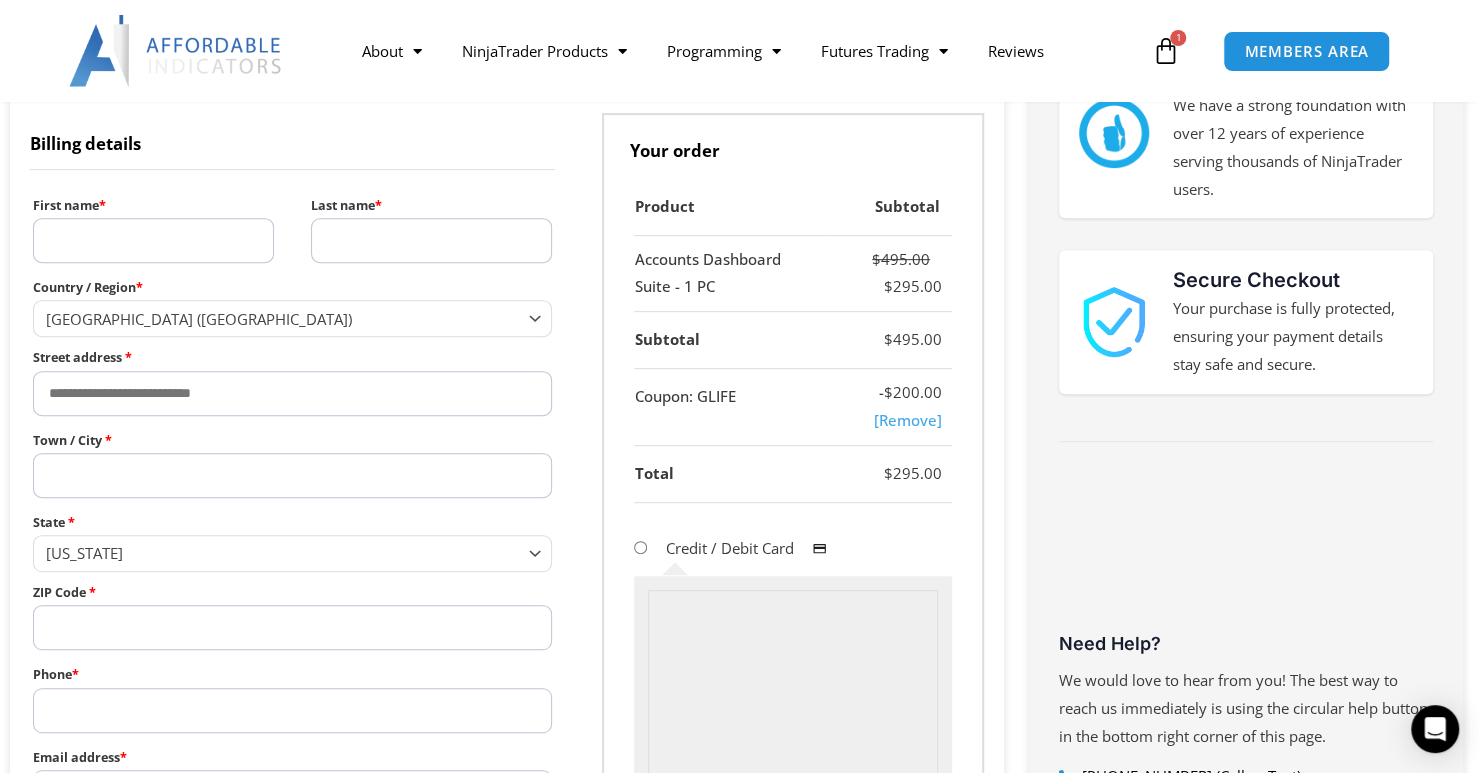 click on "First name  *" at bounding box center [153, 240] 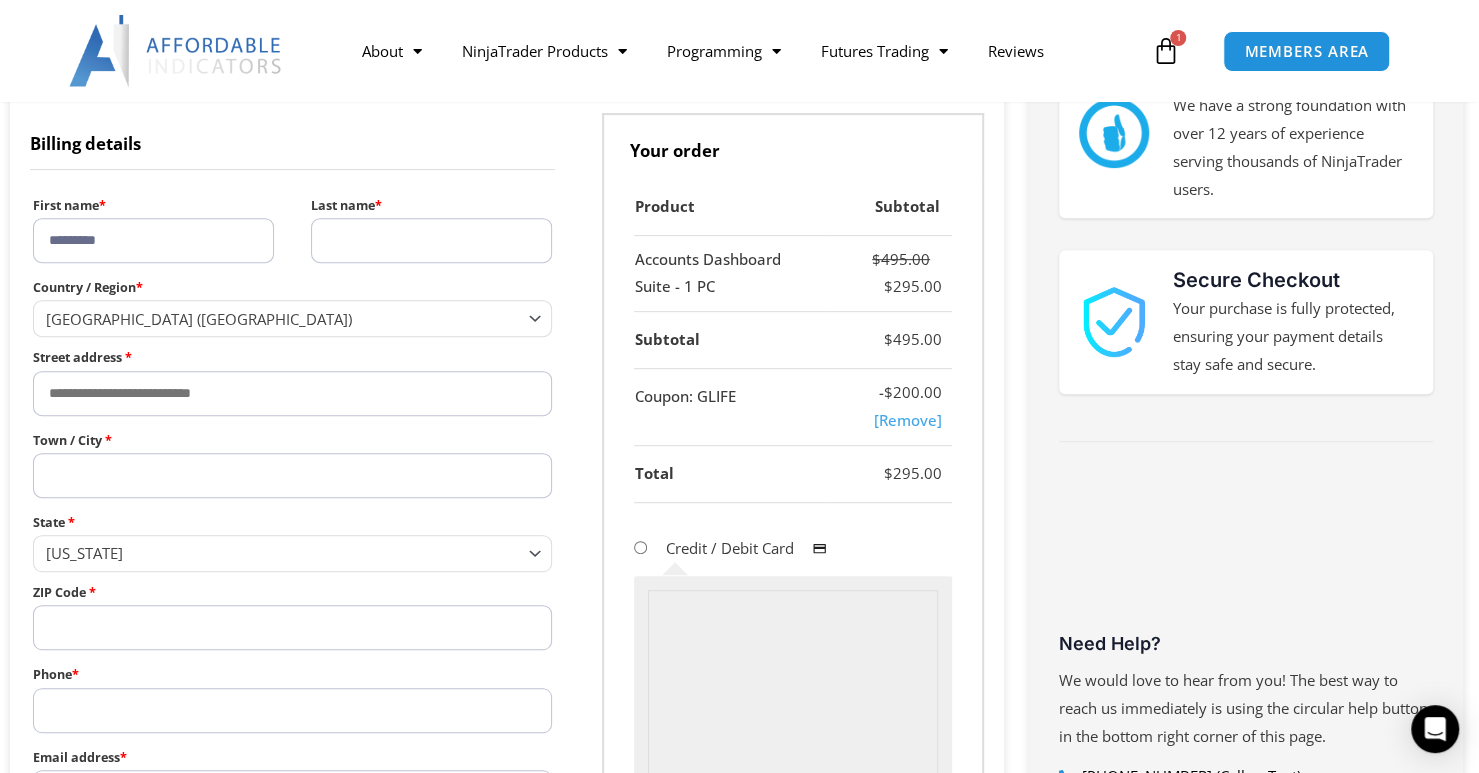 type on "*********" 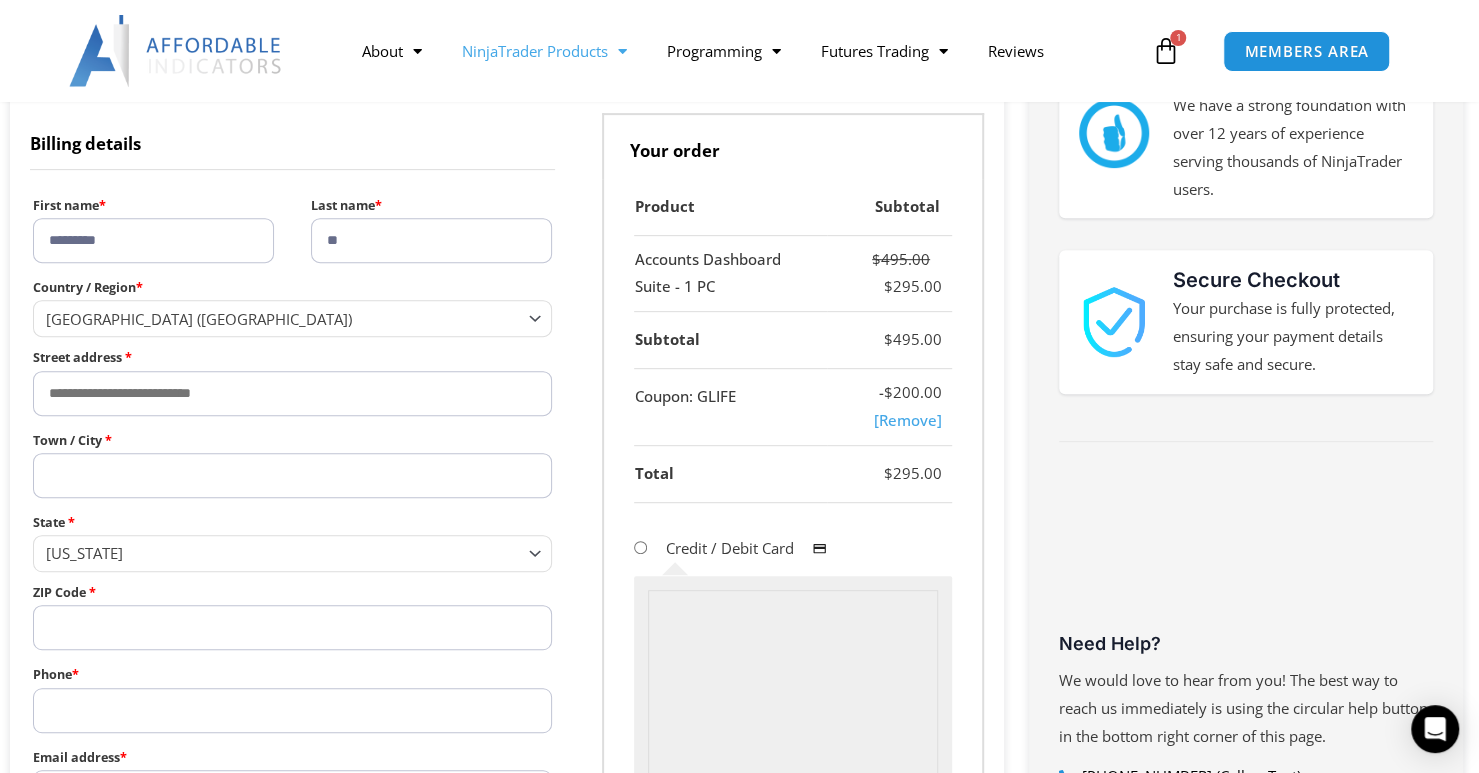 type on "**" 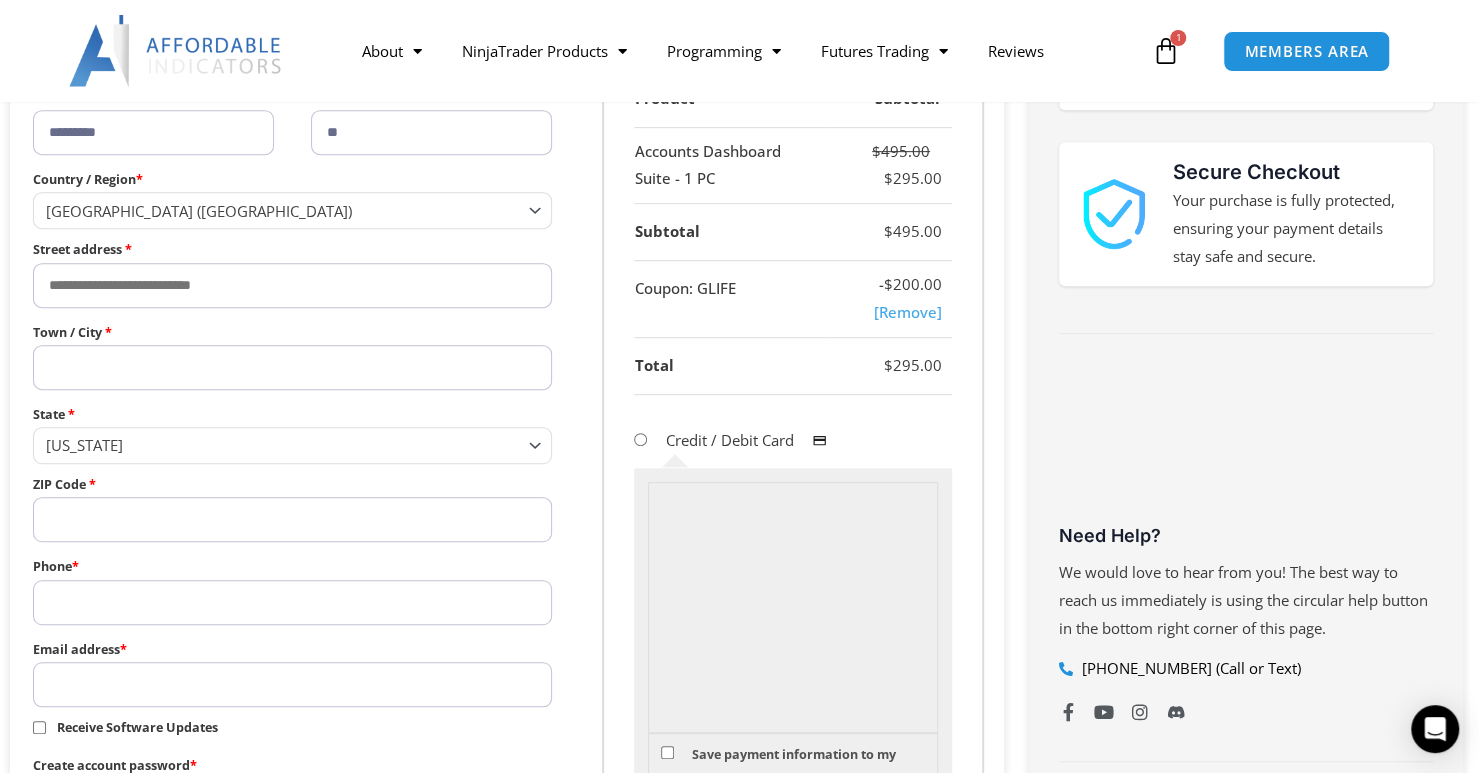 scroll, scrollTop: 400, scrollLeft: 0, axis: vertical 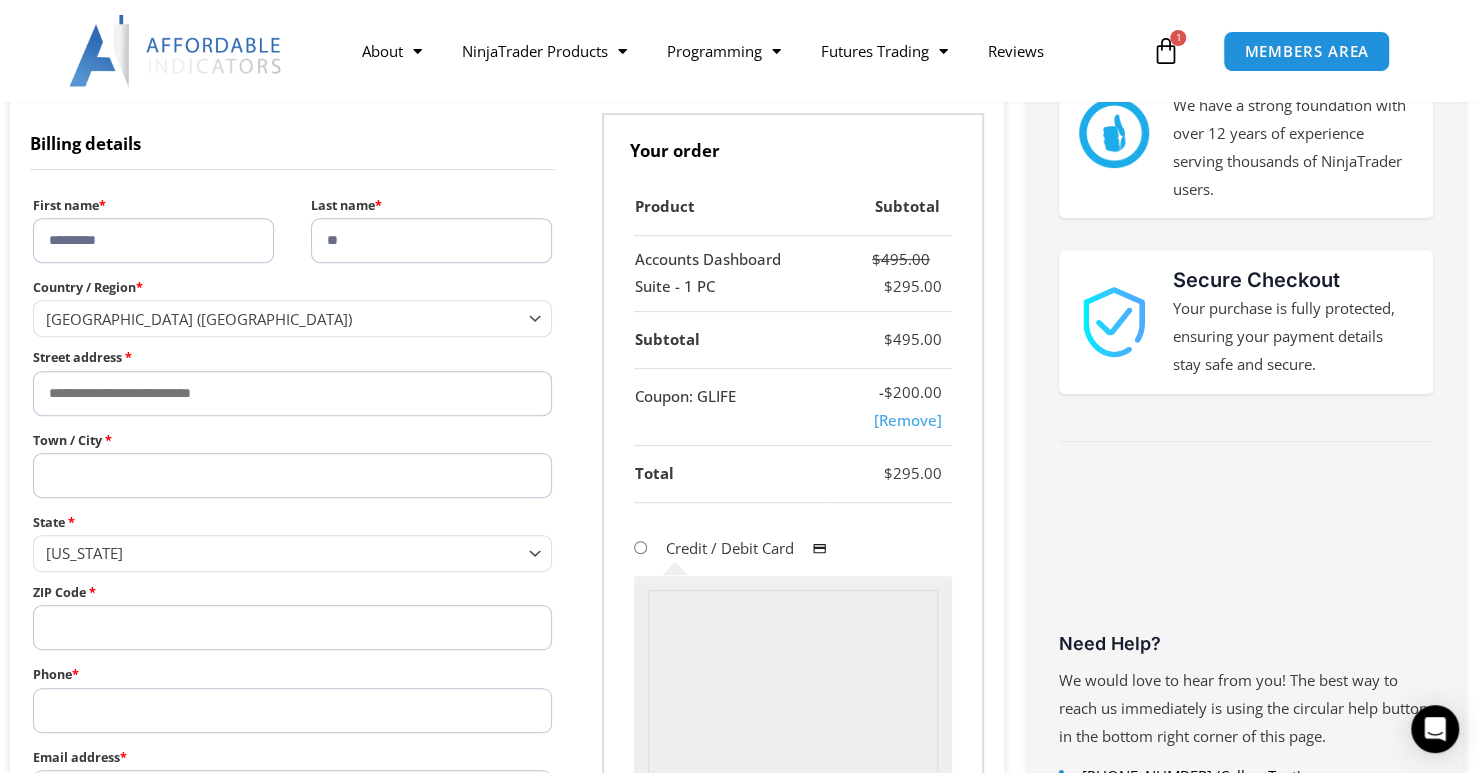click on "**********" at bounding box center [292, 504] 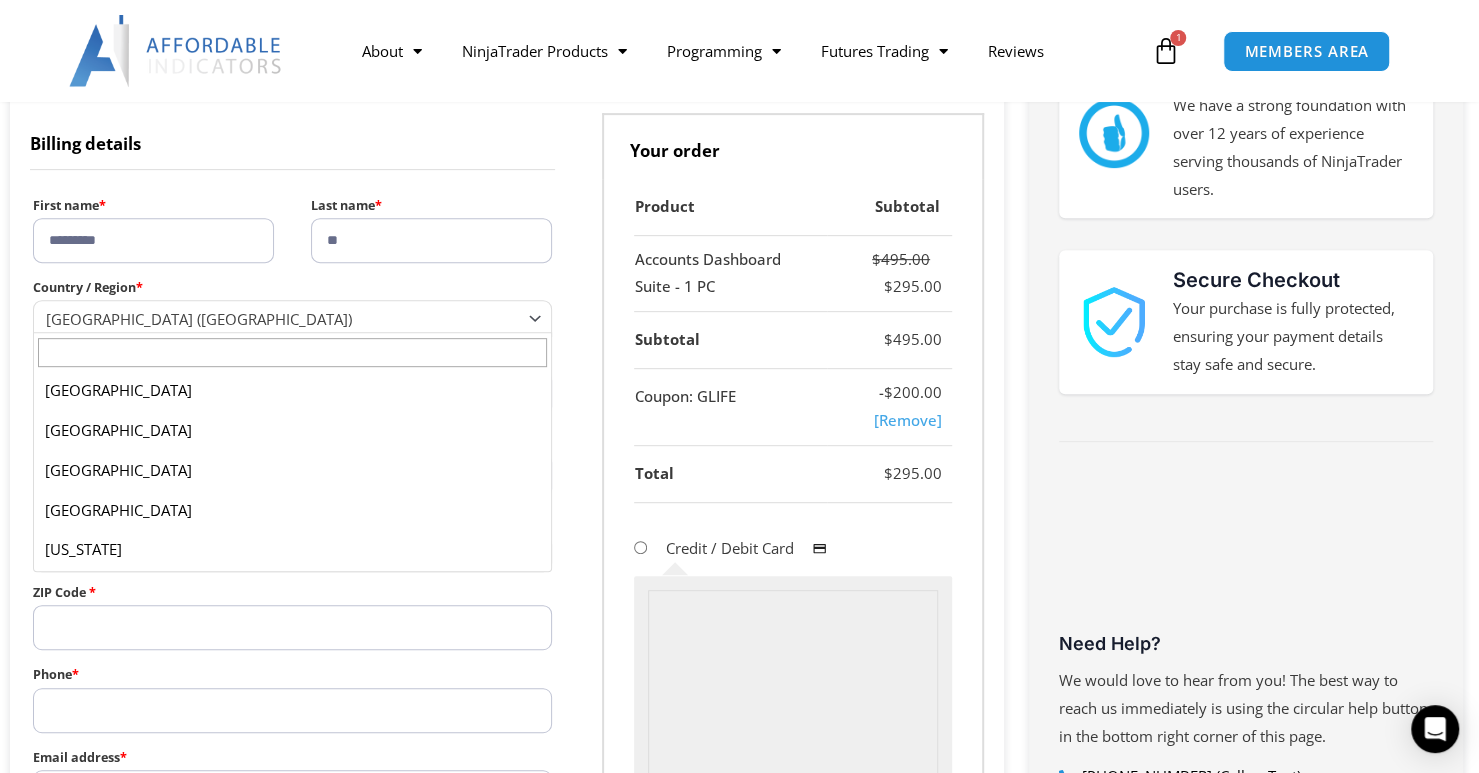 click on "United States (US)" at bounding box center [283, 319] 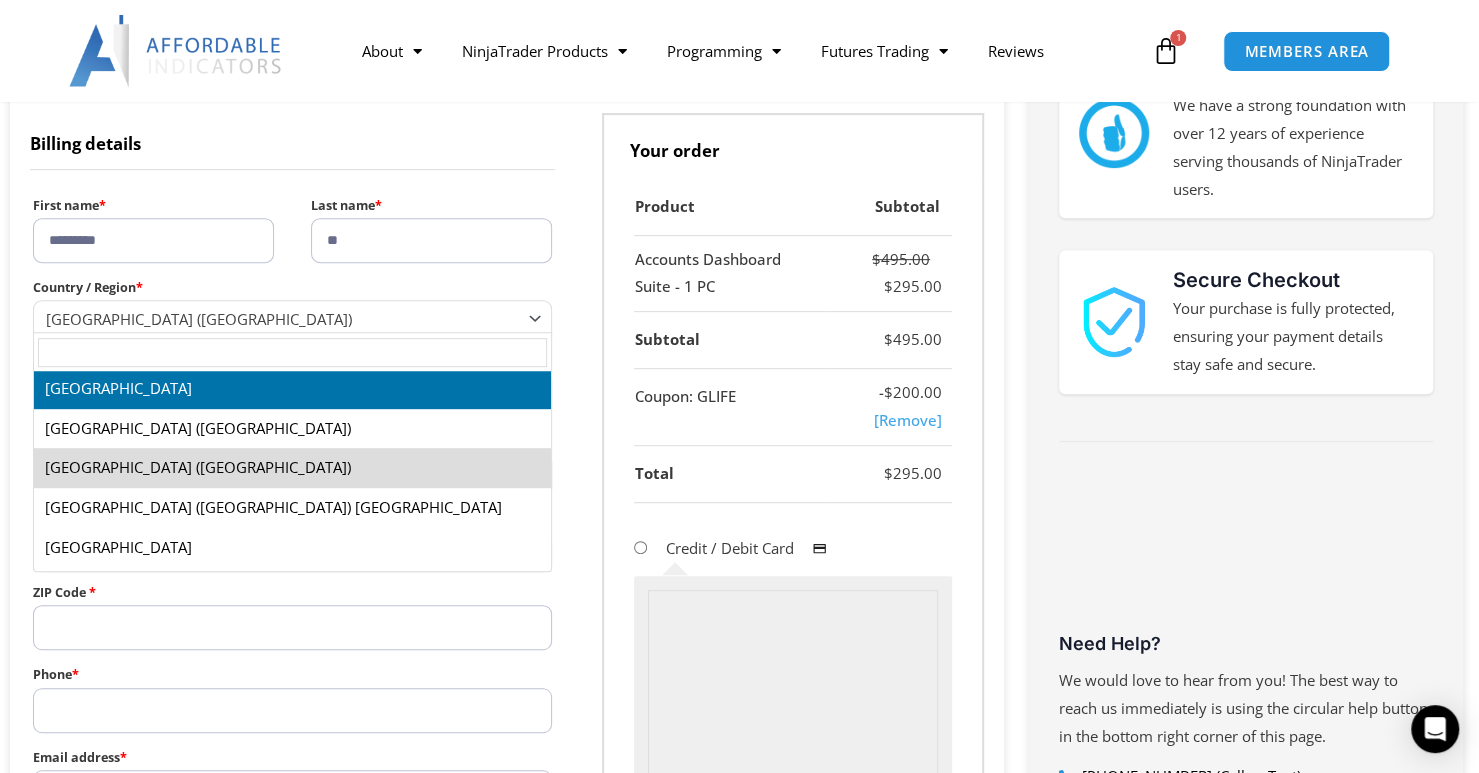 click at bounding box center [292, 352] 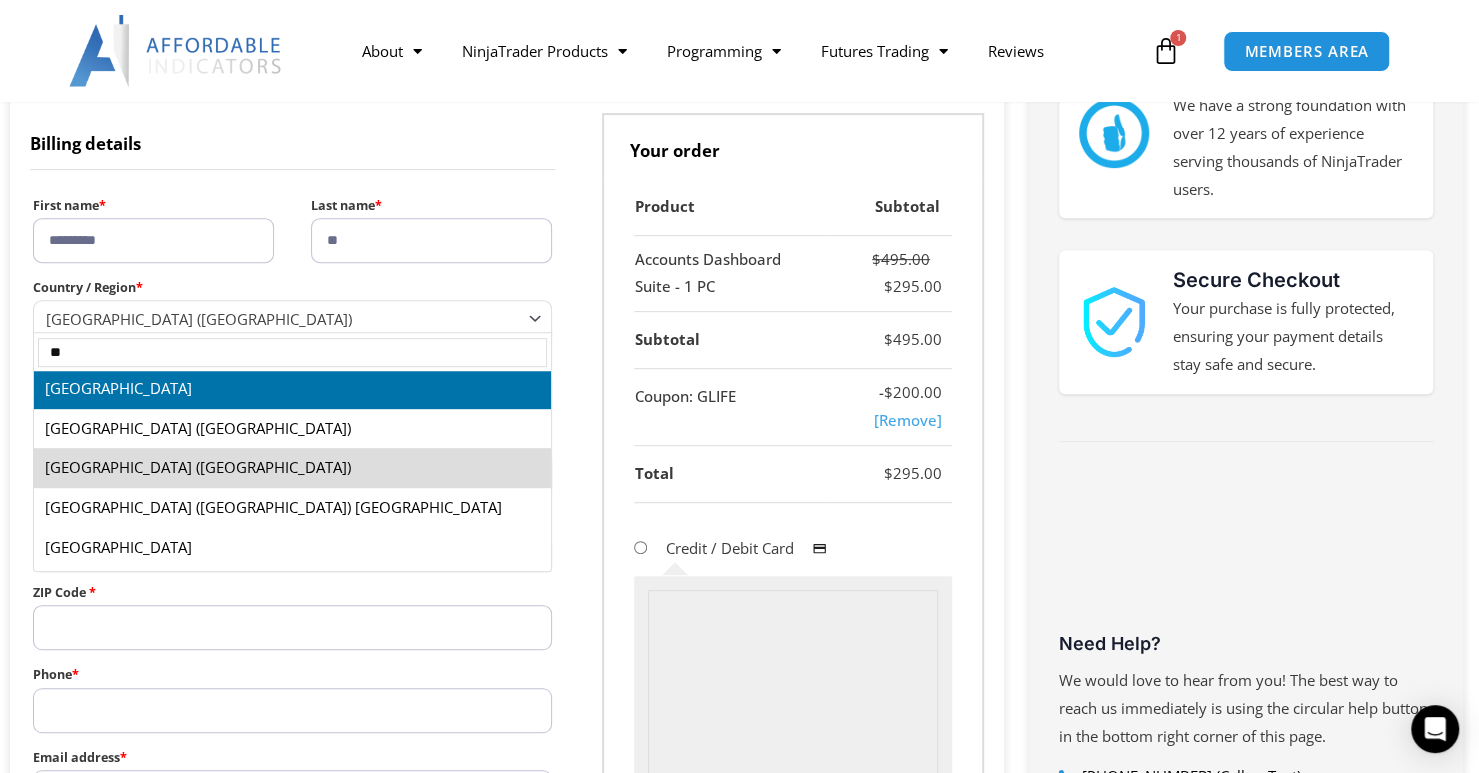 scroll, scrollTop: 0, scrollLeft: 0, axis: both 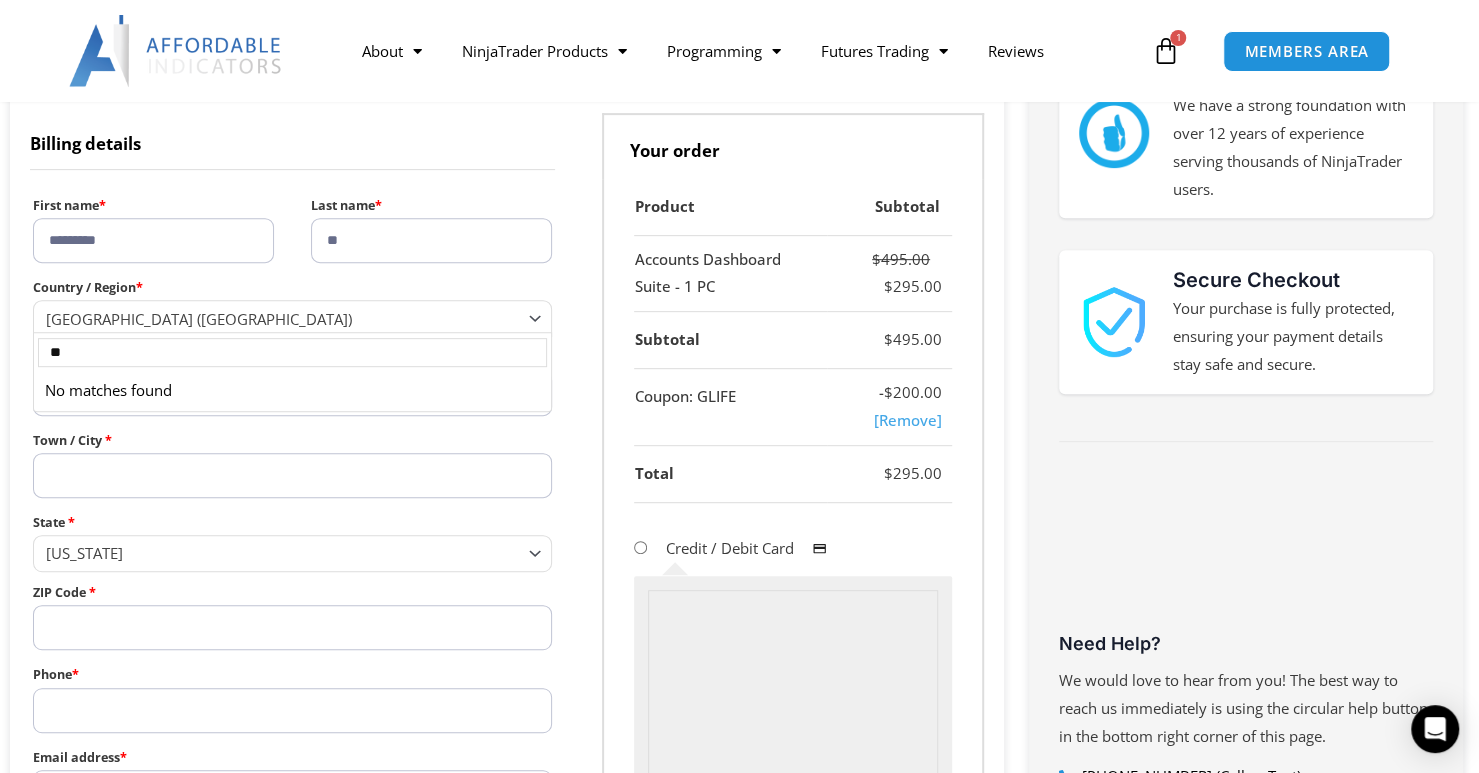 type on "*" 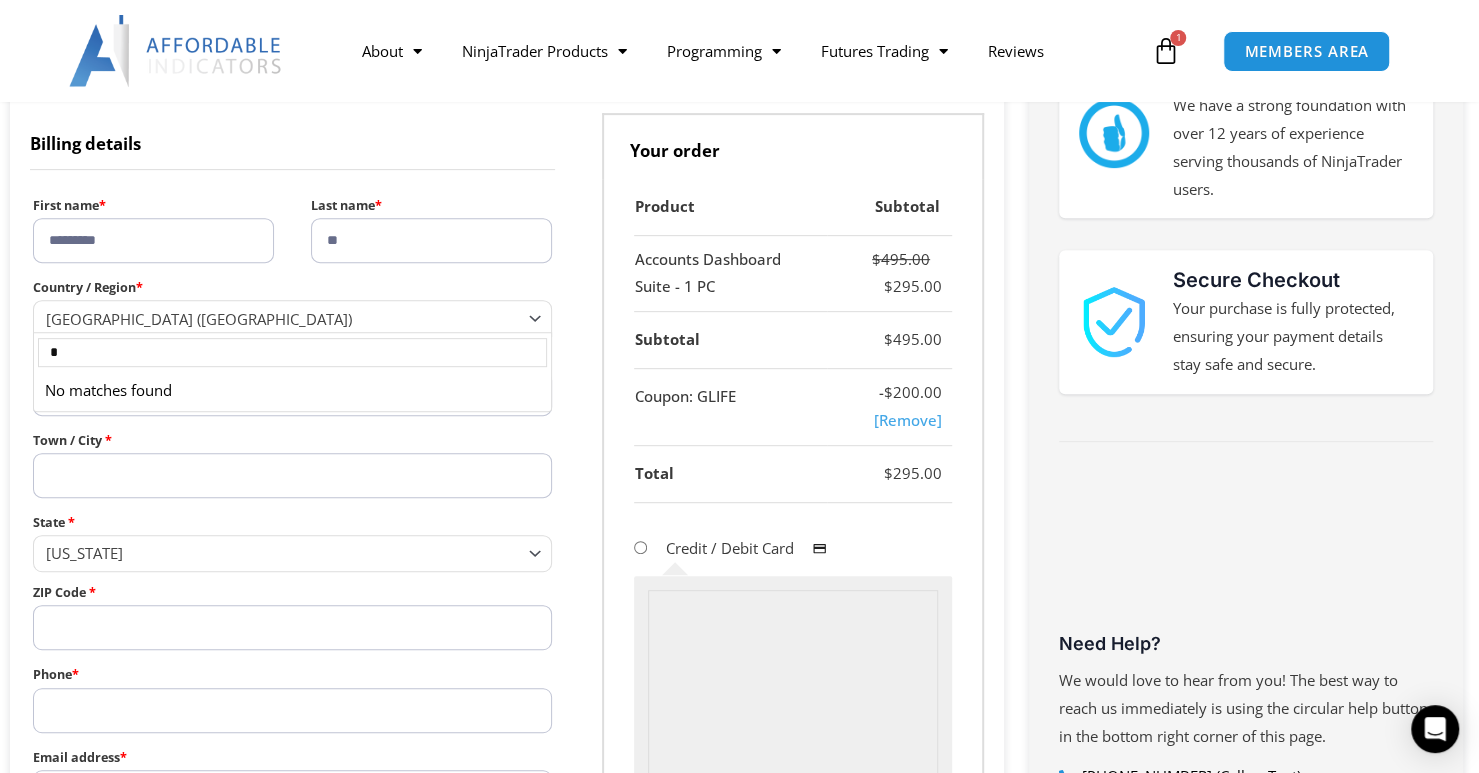 type 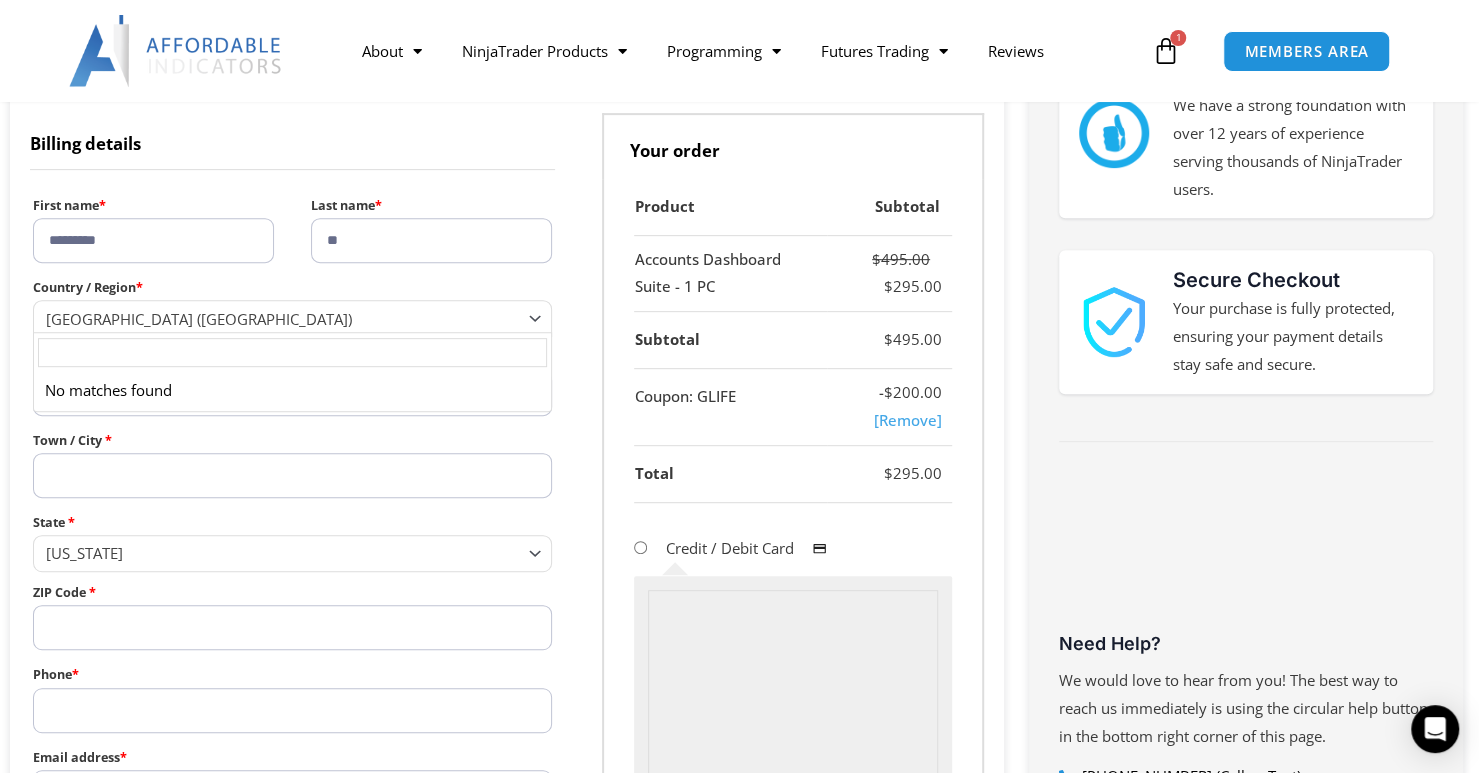 scroll, scrollTop: 9246, scrollLeft: 0, axis: vertical 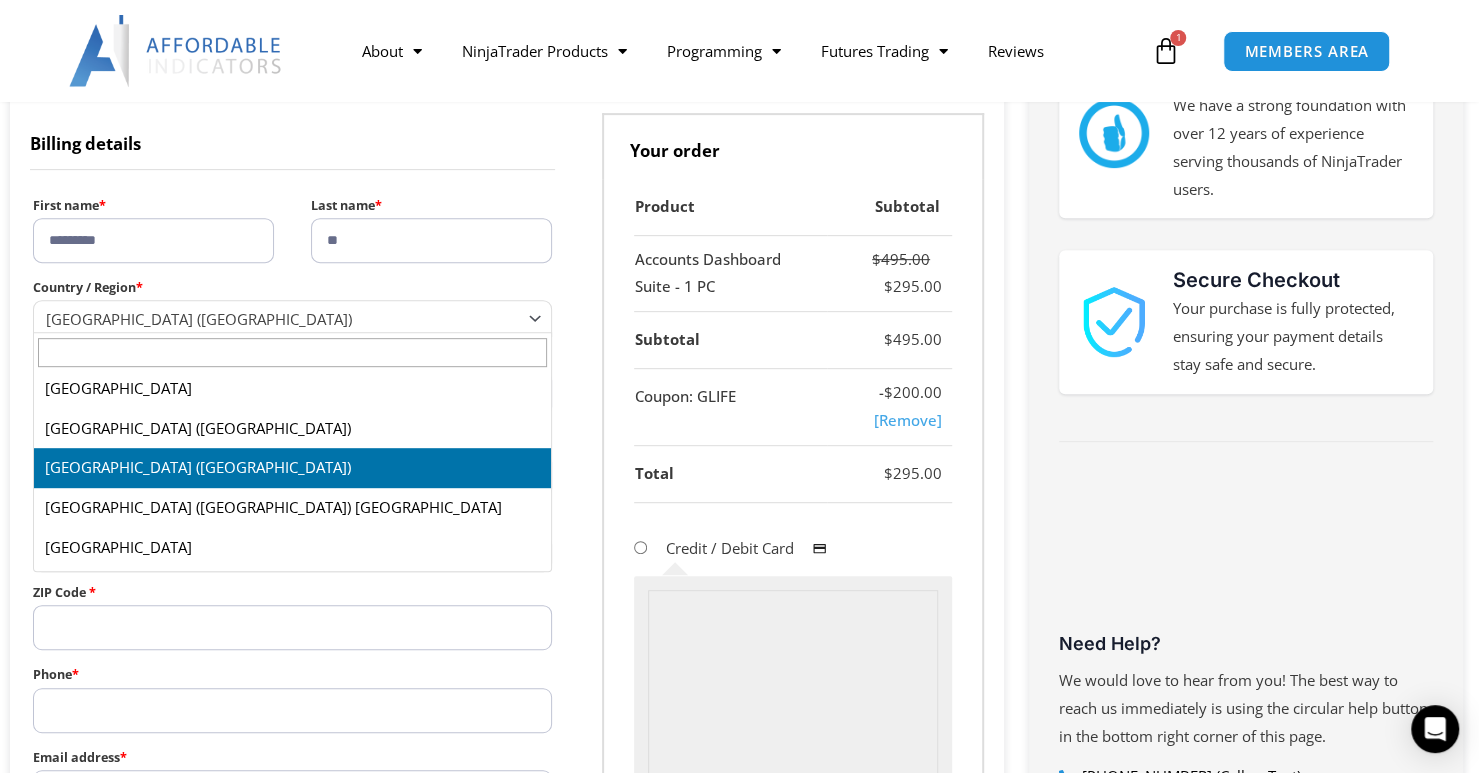 type 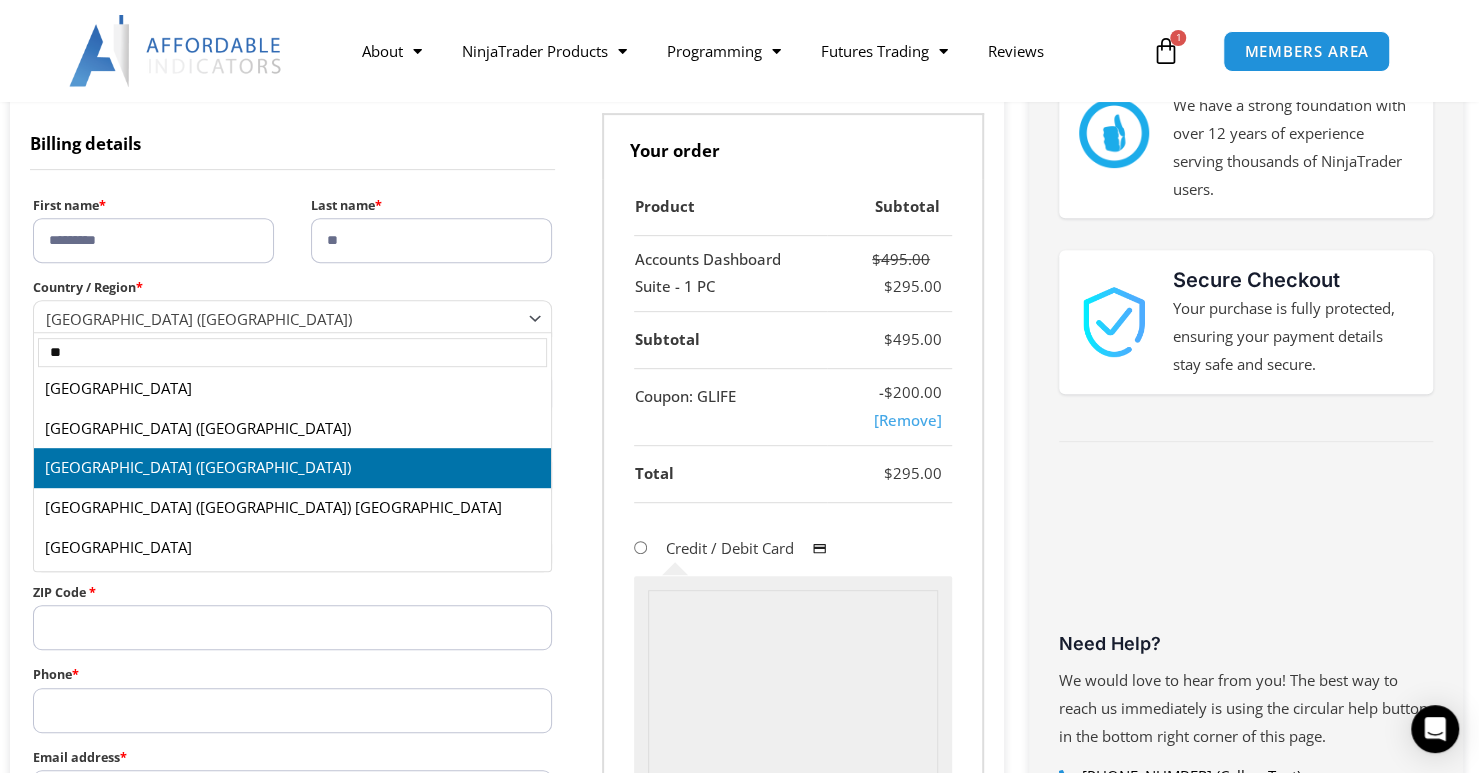 scroll, scrollTop: 0, scrollLeft: 0, axis: both 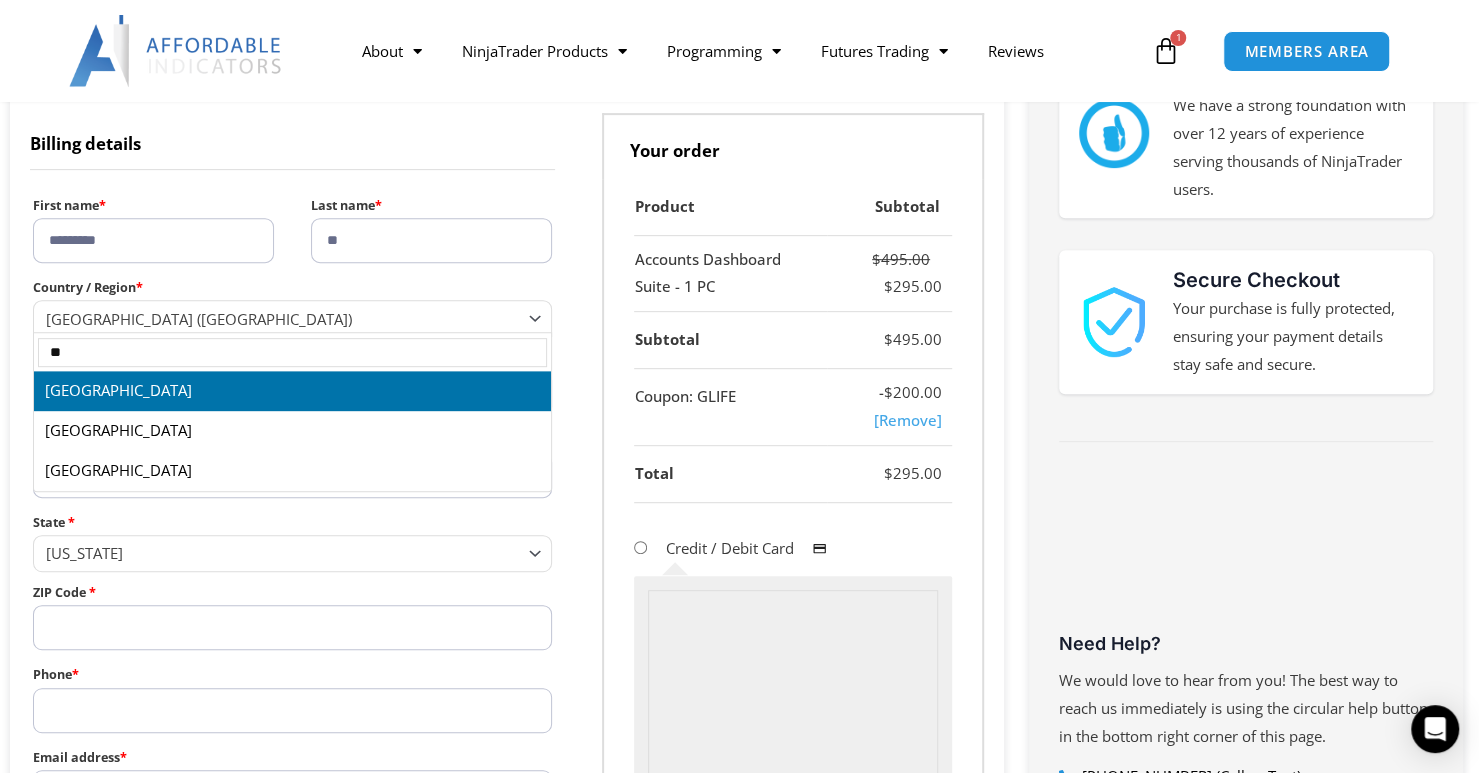 type on "**" 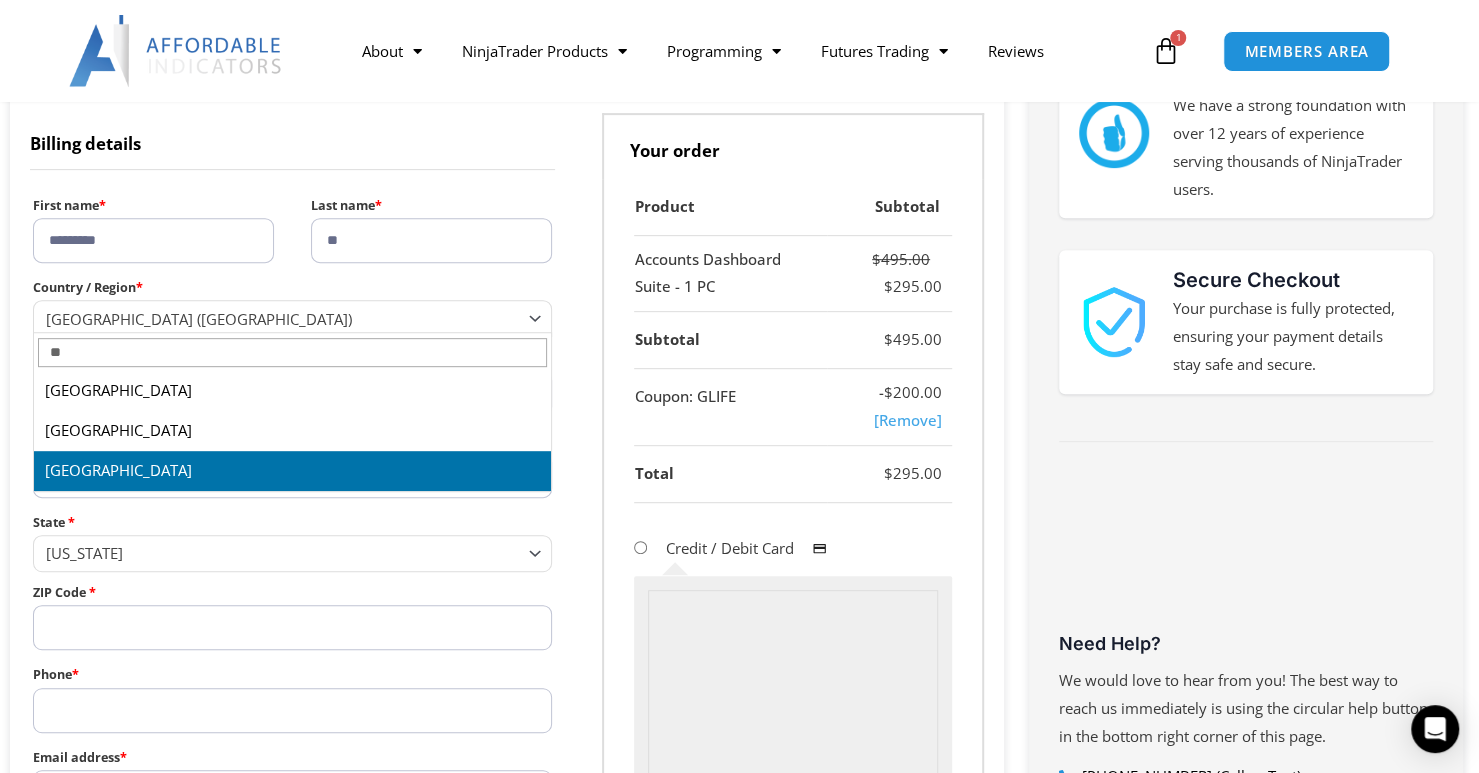 select on "**" 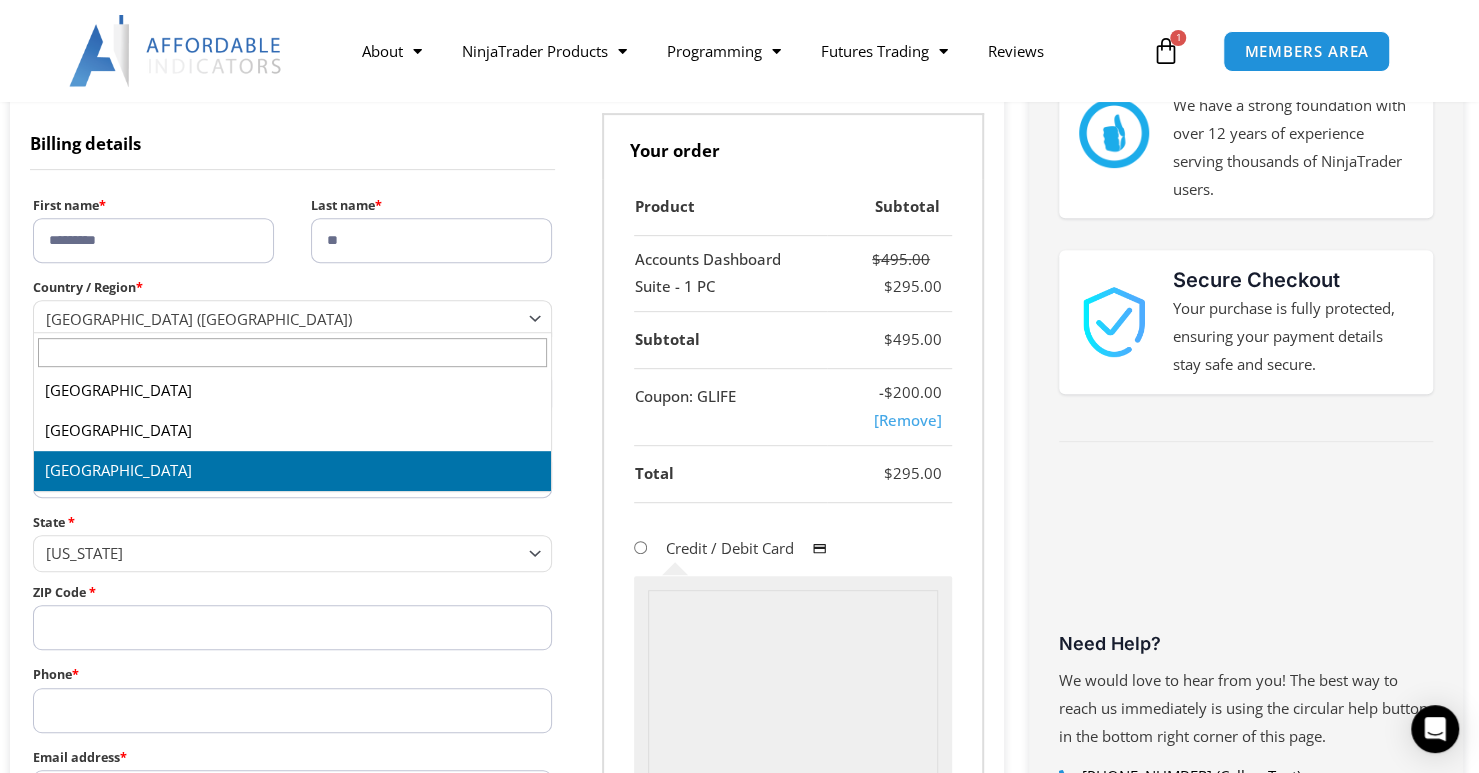 select on "**" 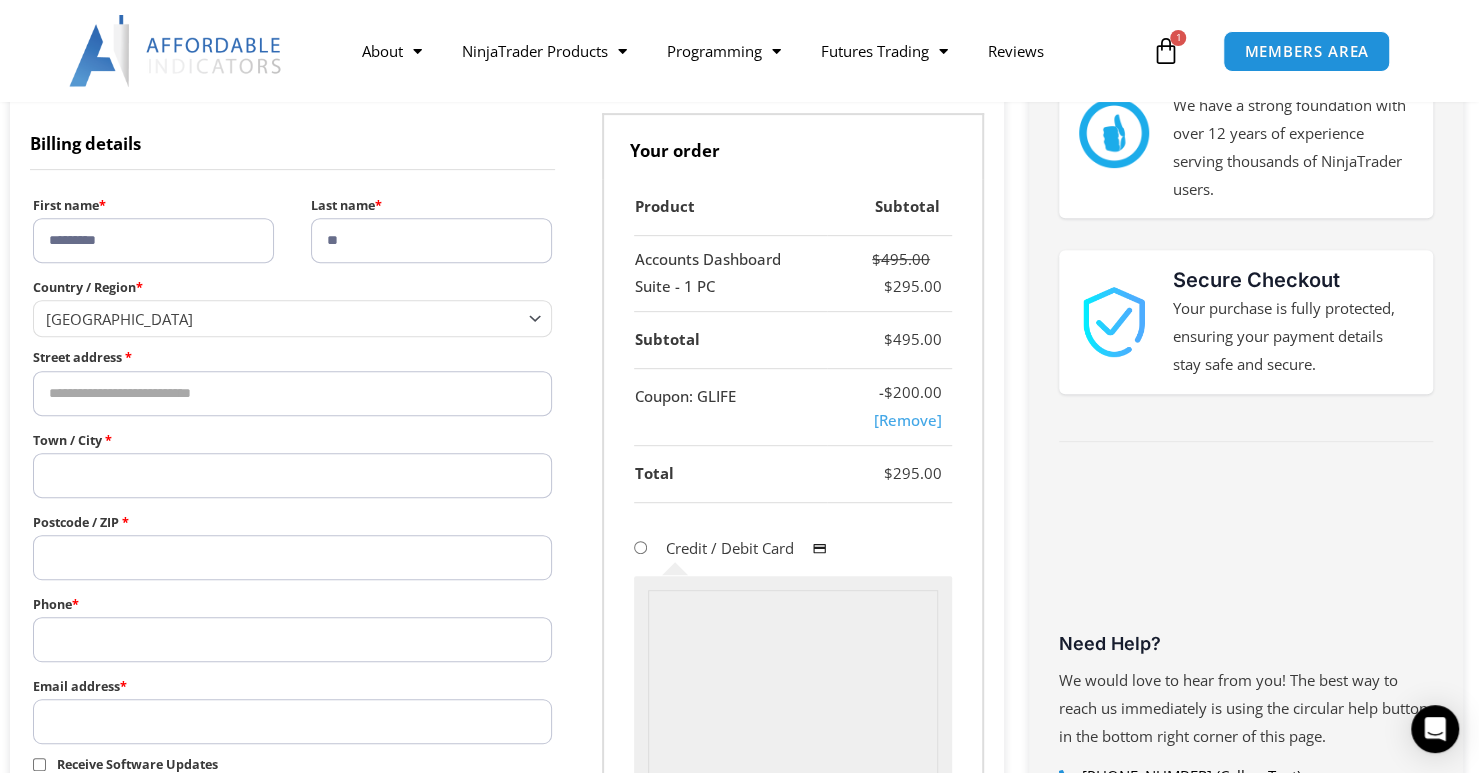 click on "Street address   *" at bounding box center [292, 393] 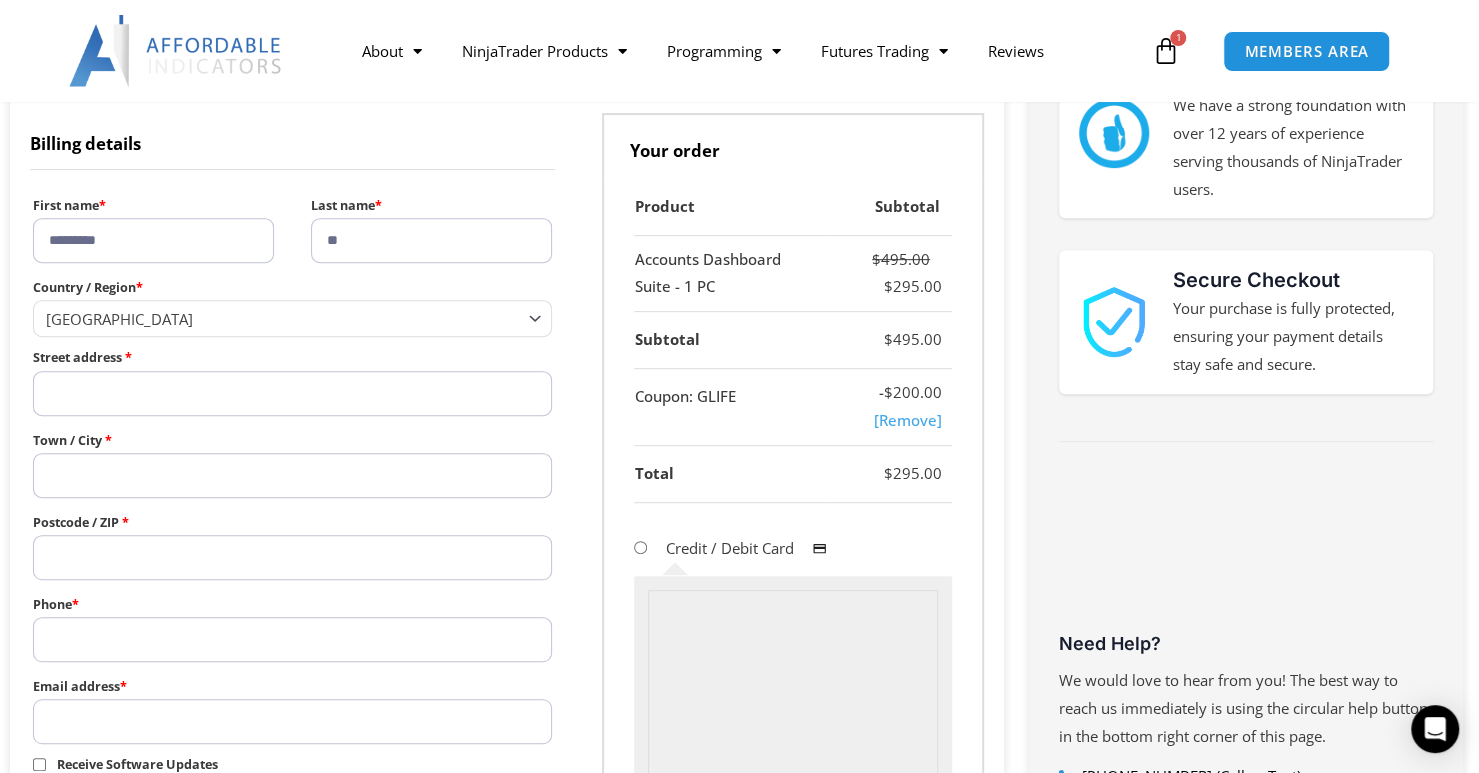 paste on "**********" 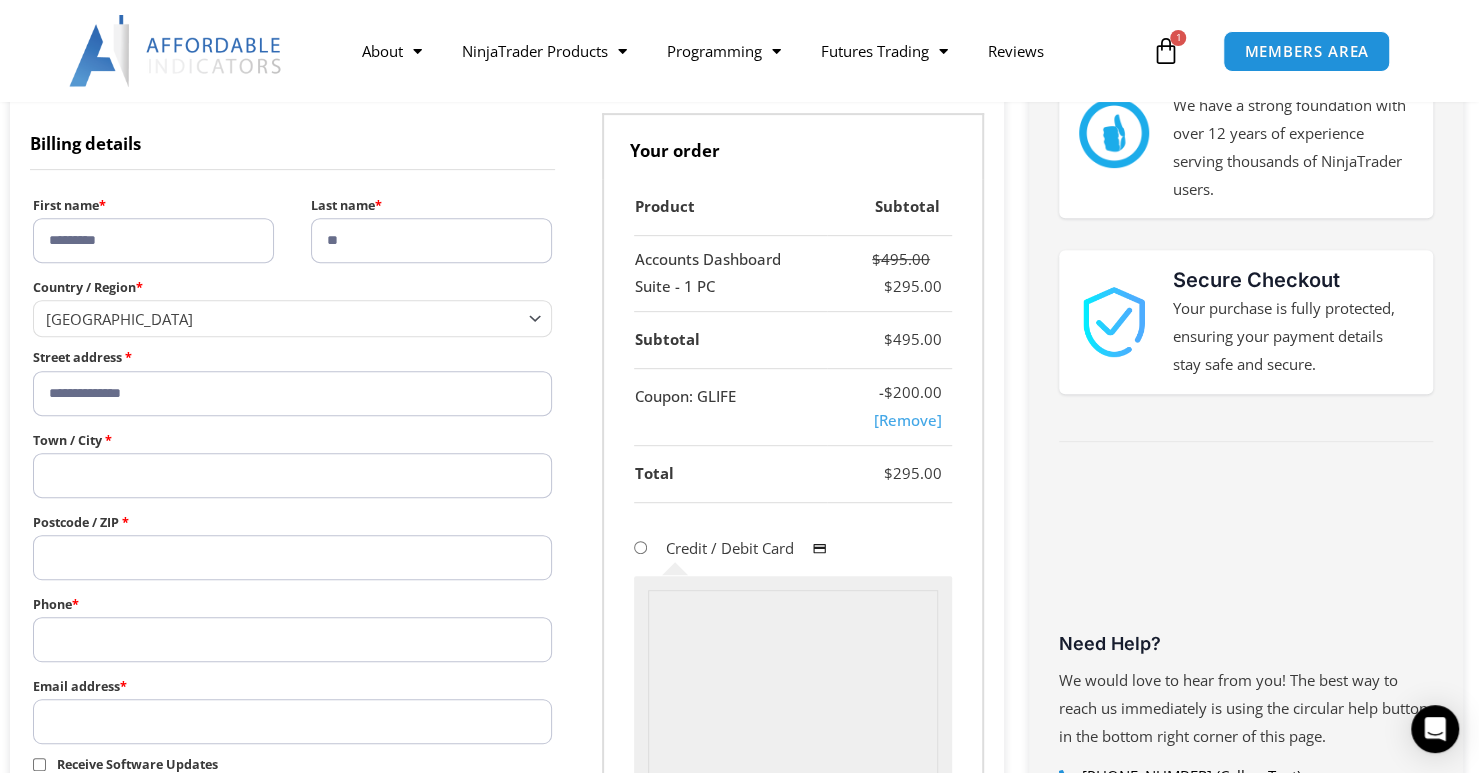 type on "**********" 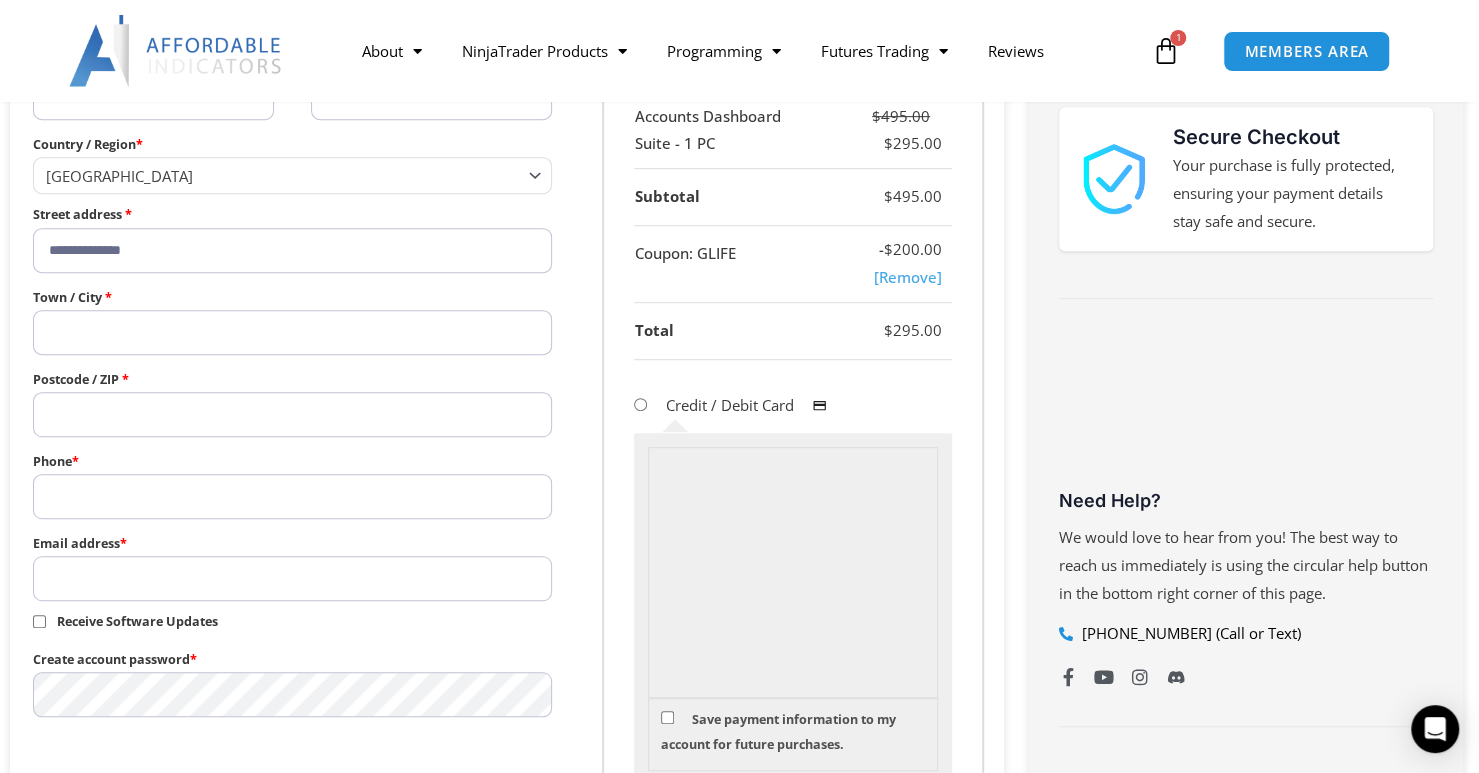 scroll, scrollTop: 500, scrollLeft: 0, axis: vertical 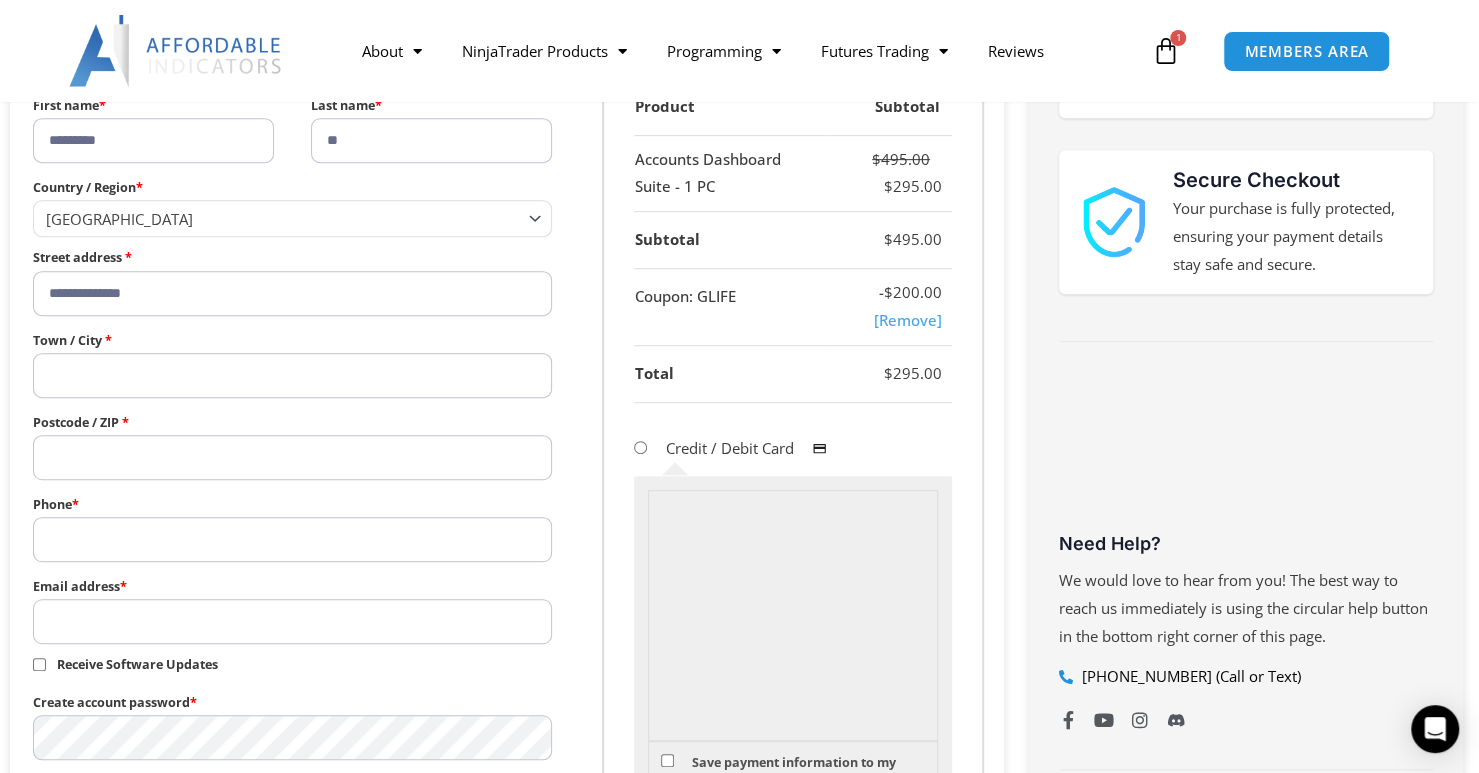 click on "Town / City   *" at bounding box center (292, 375) 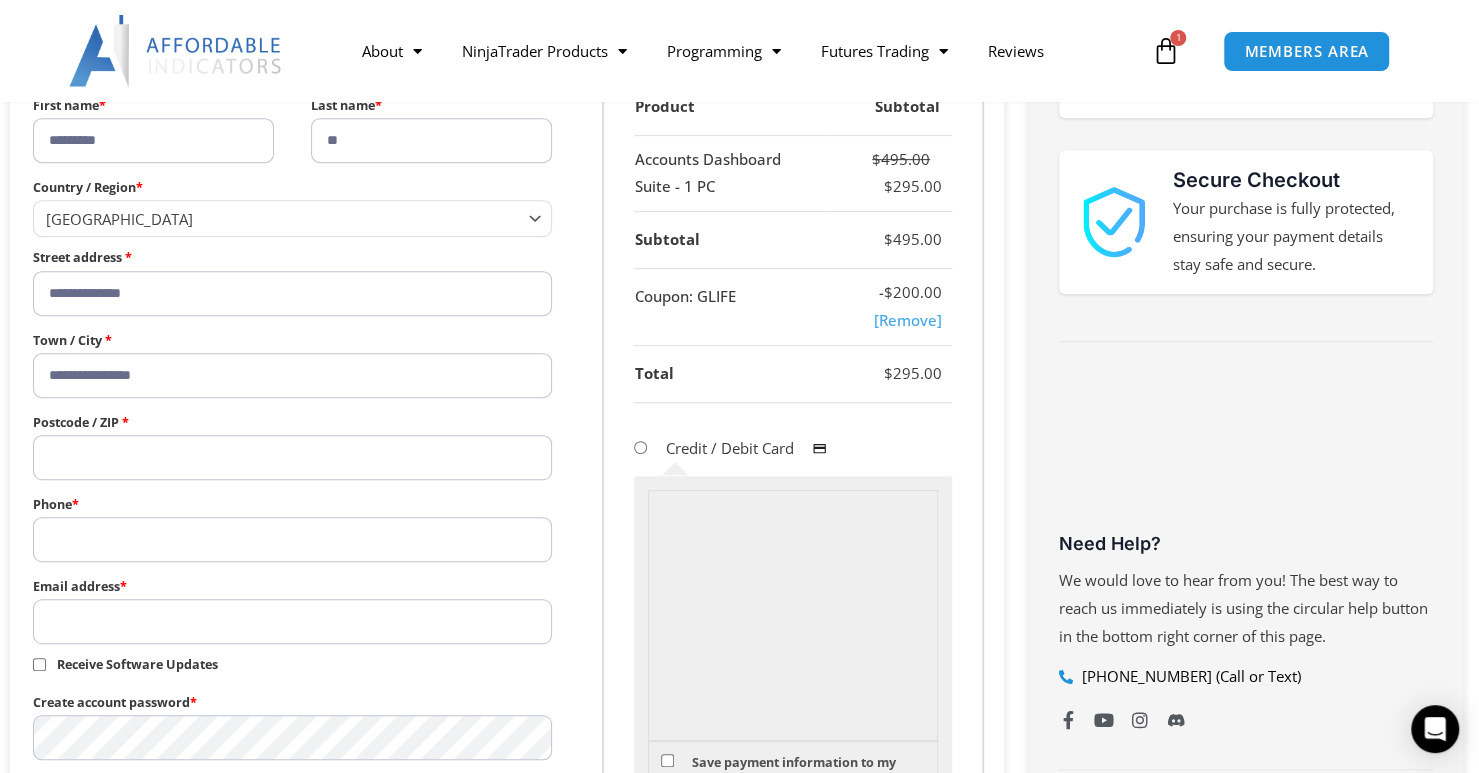 type on "**********" 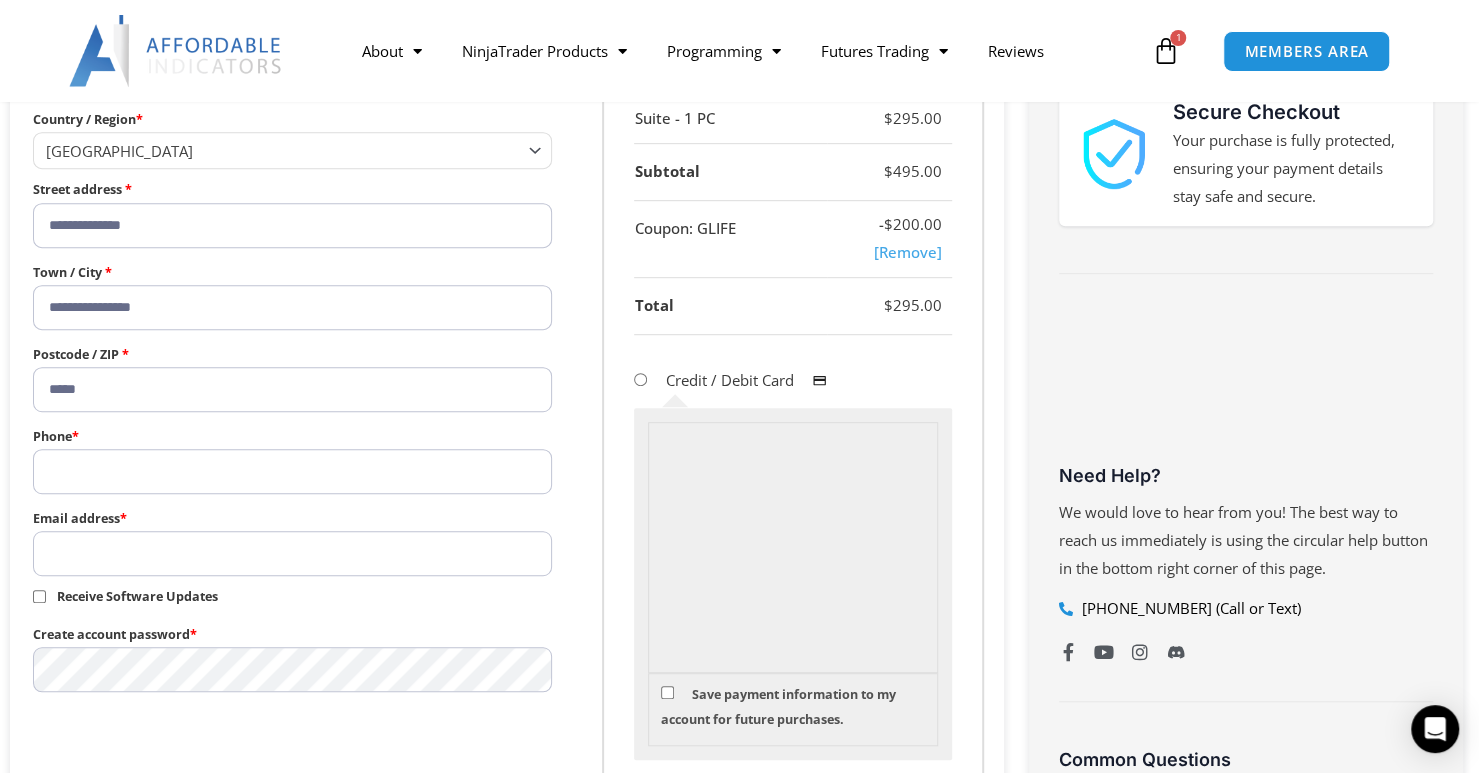scroll, scrollTop: 600, scrollLeft: 0, axis: vertical 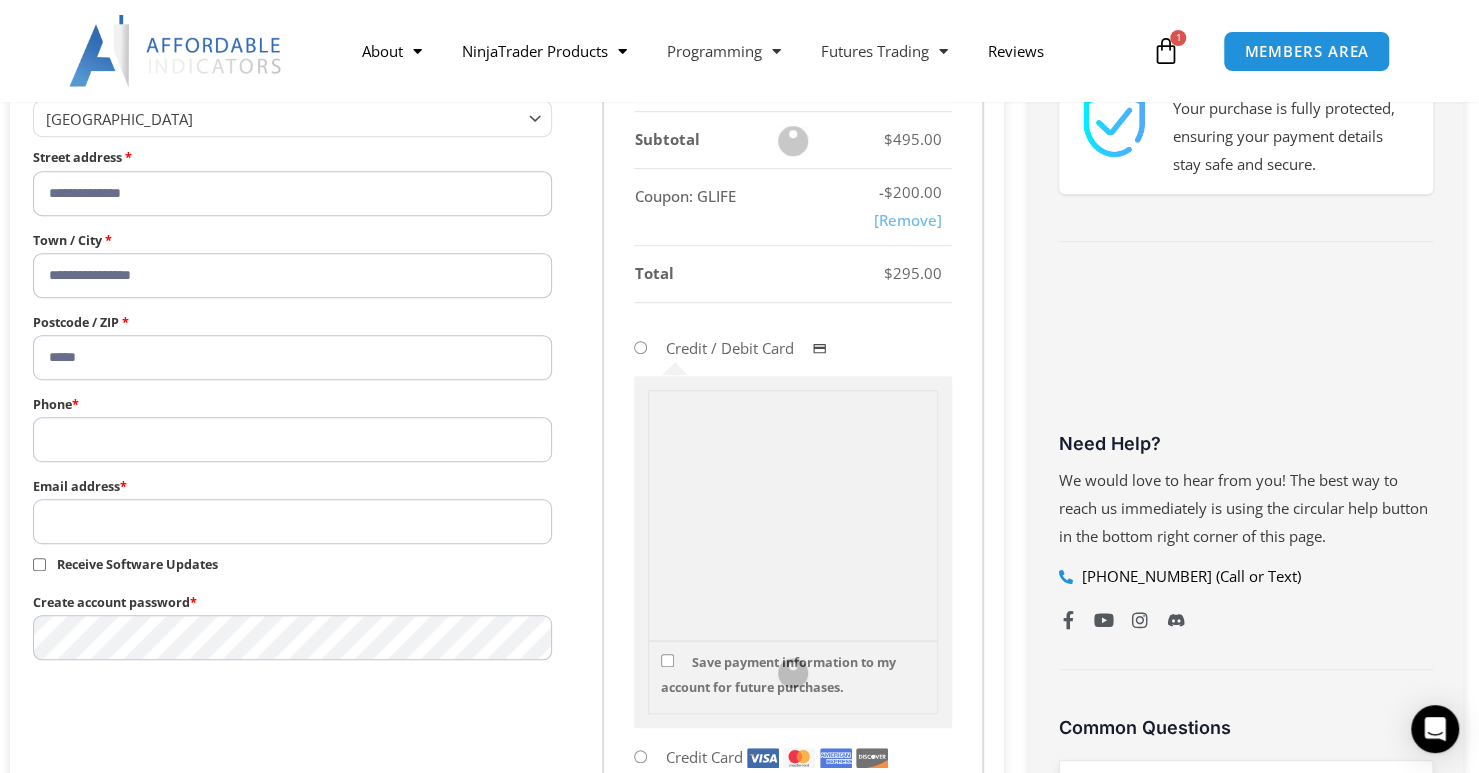 type on "*****" 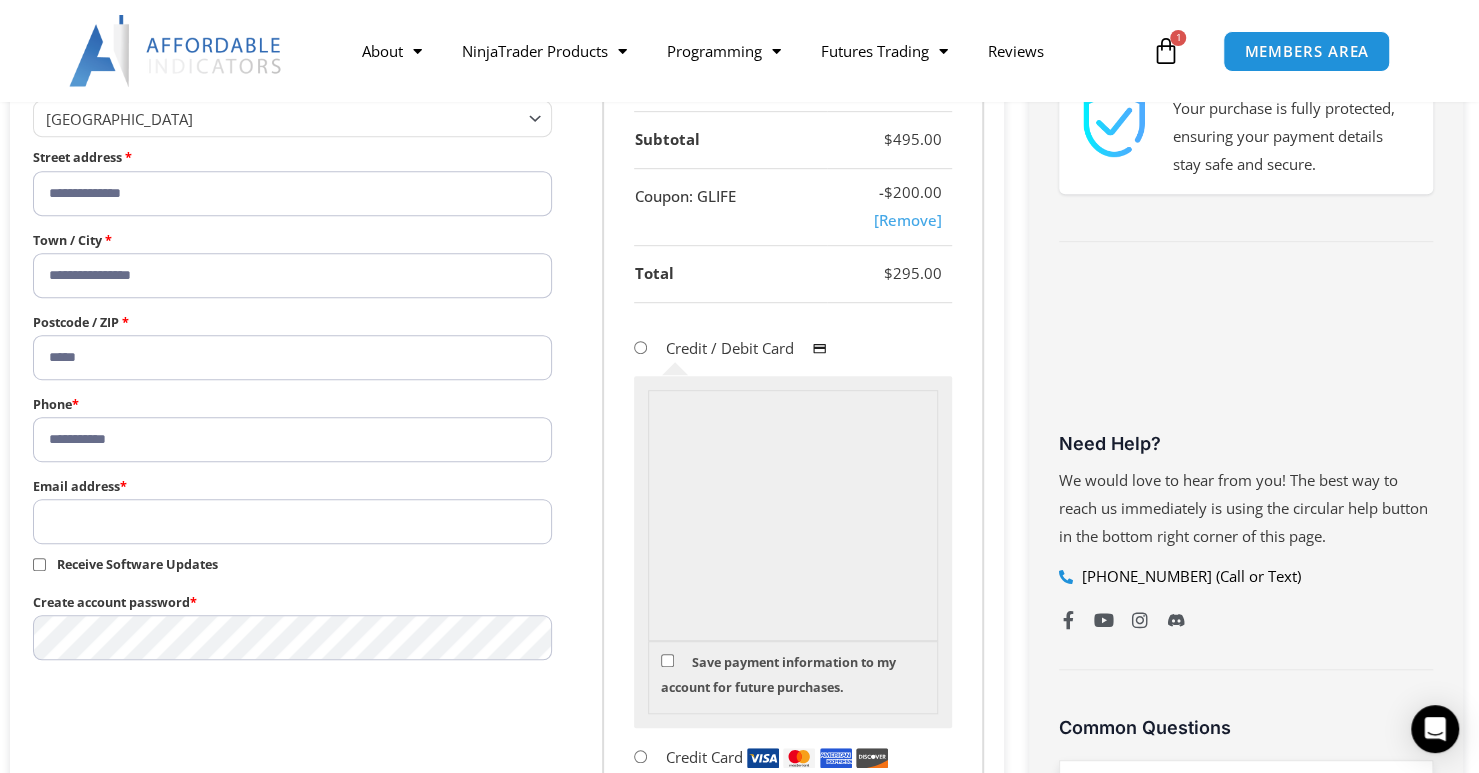 type on "**********" 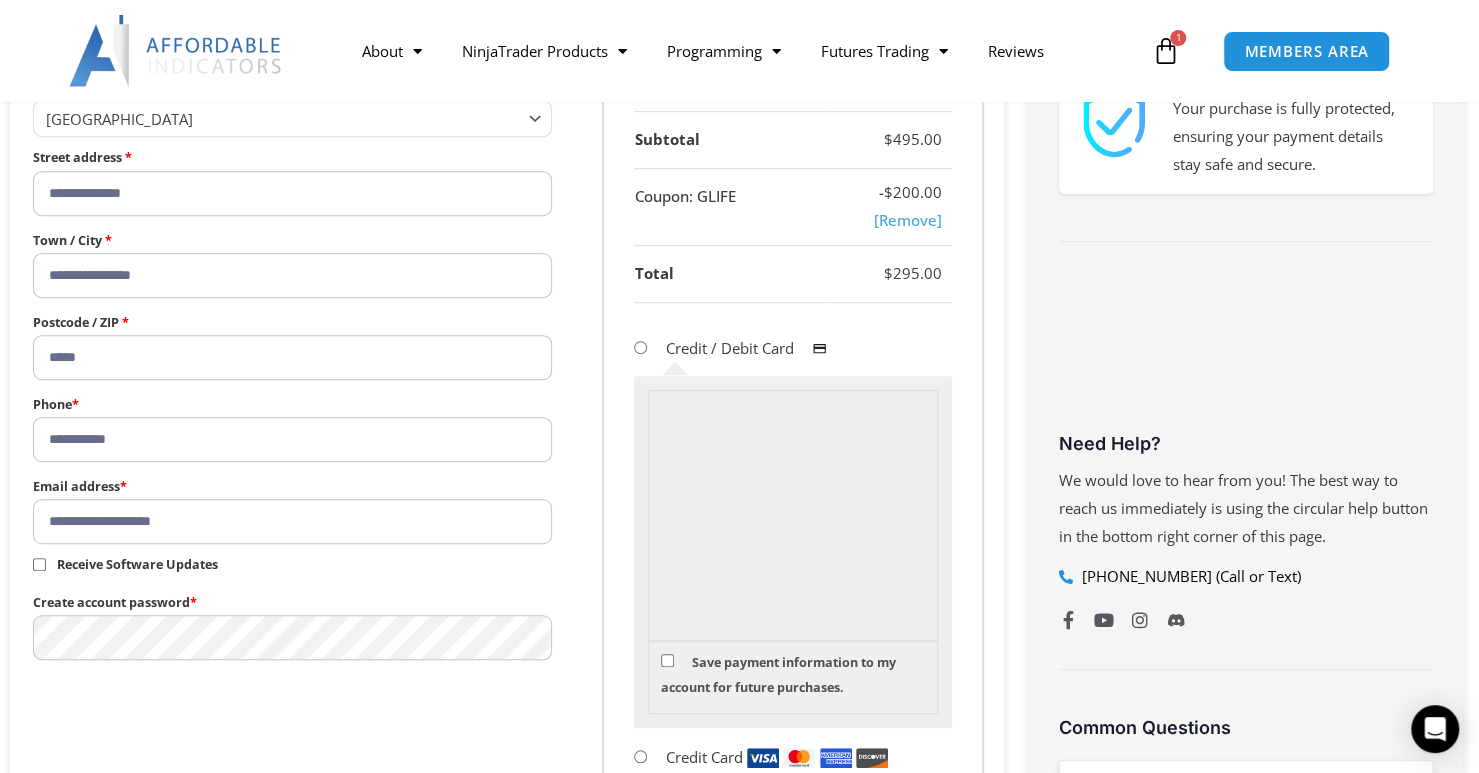 type on "**********" 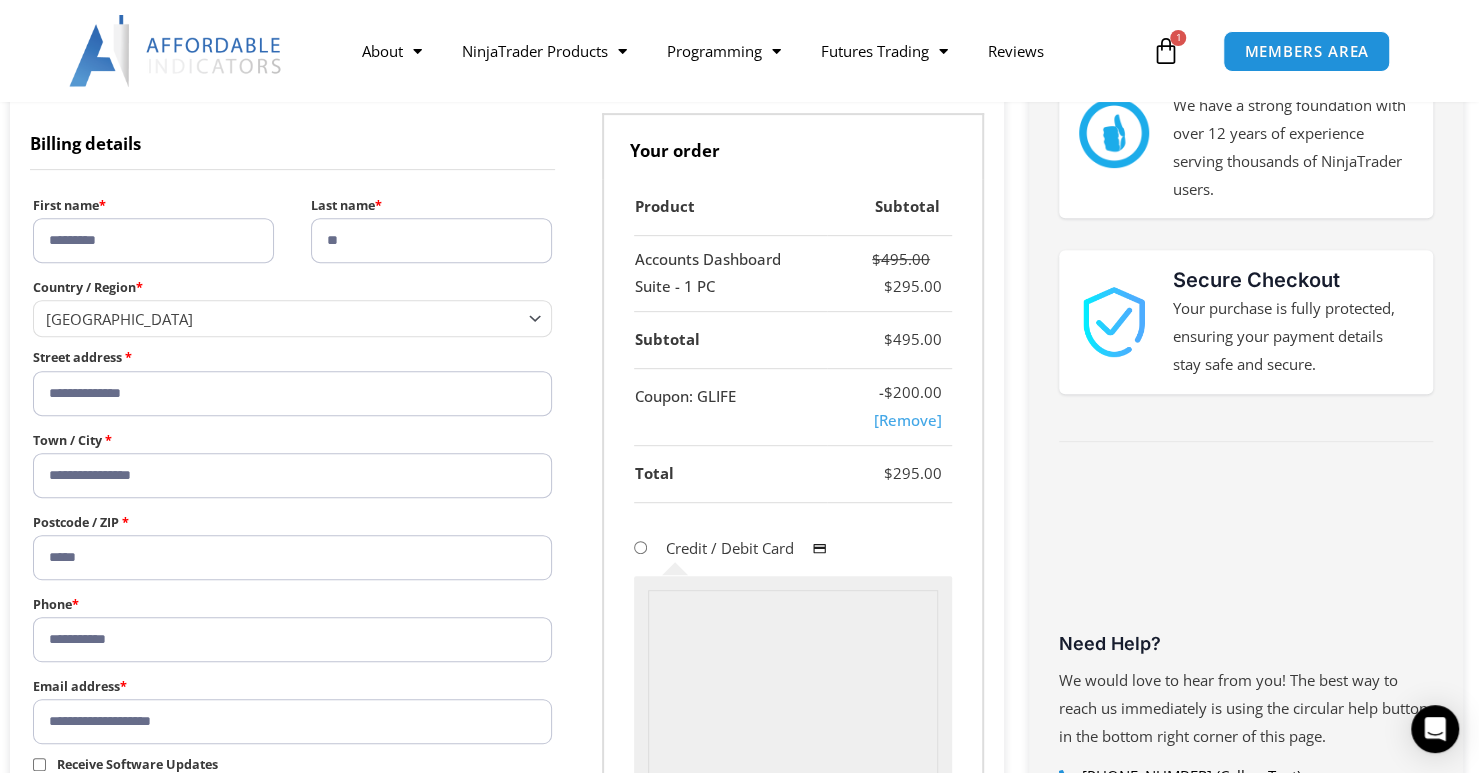 scroll, scrollTop: 700, scrollLeft: 0, axis: vertical 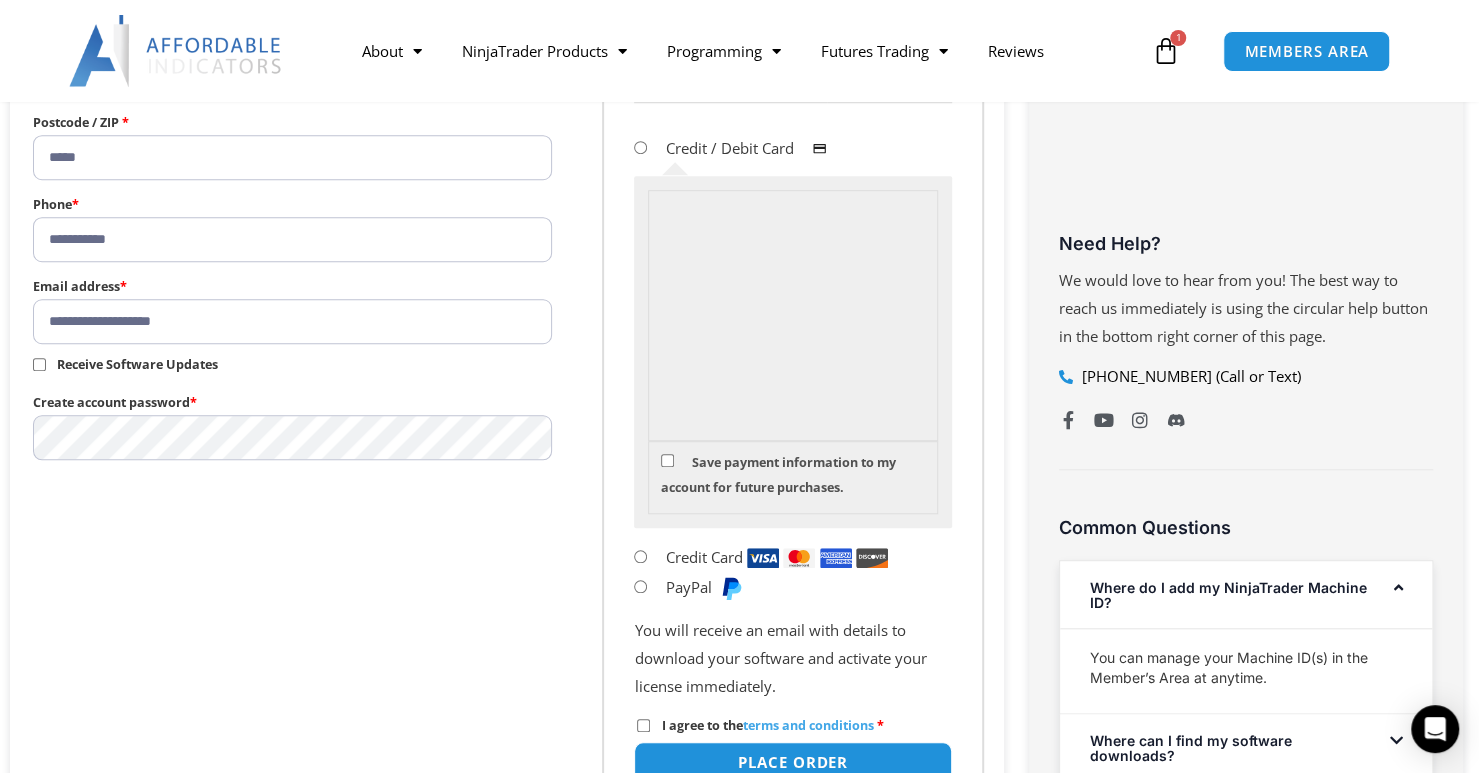 click on "Save payment information to my account for future purchases." at bounding box center (778, 475) 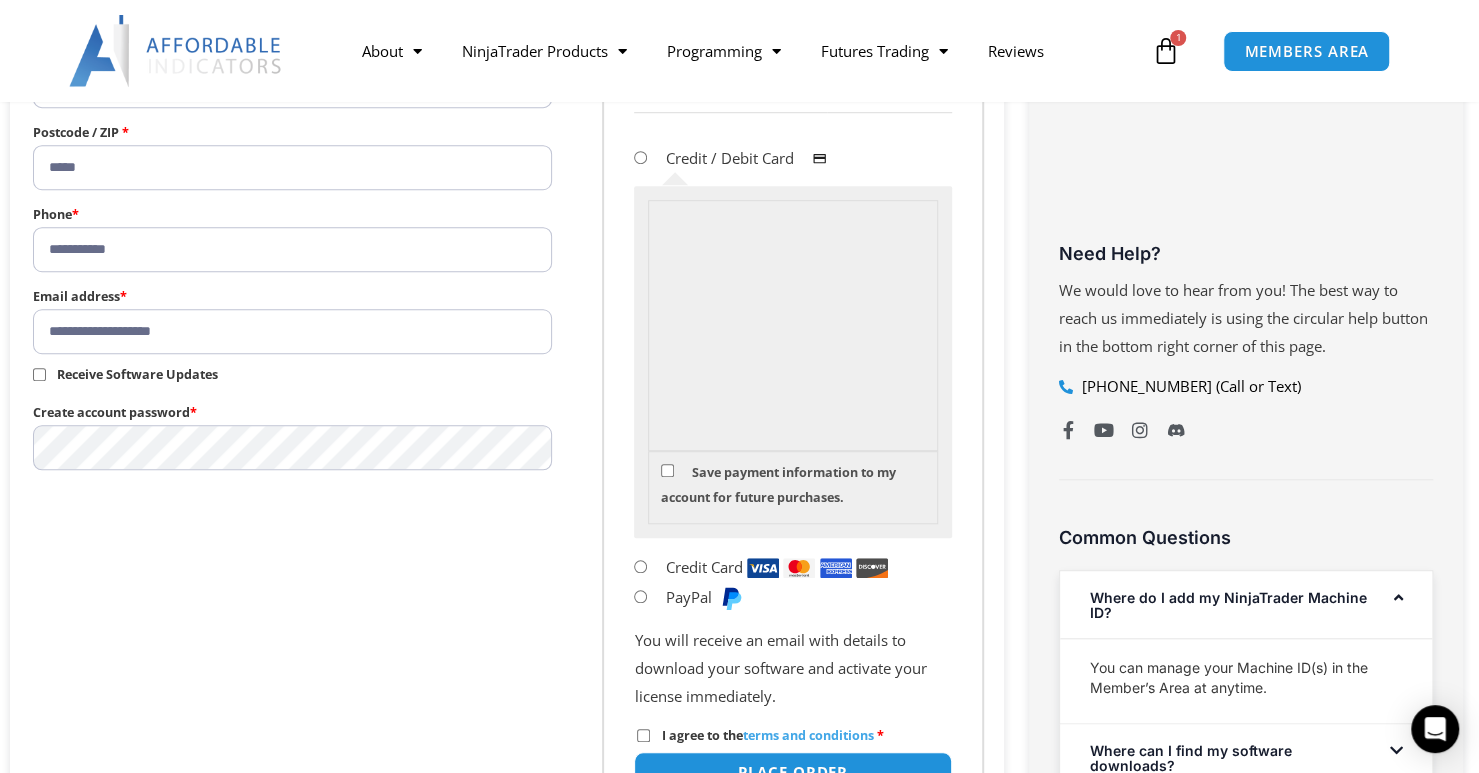 scroll, scrollTop: 700, scrollLeft: 0, axis: vertical 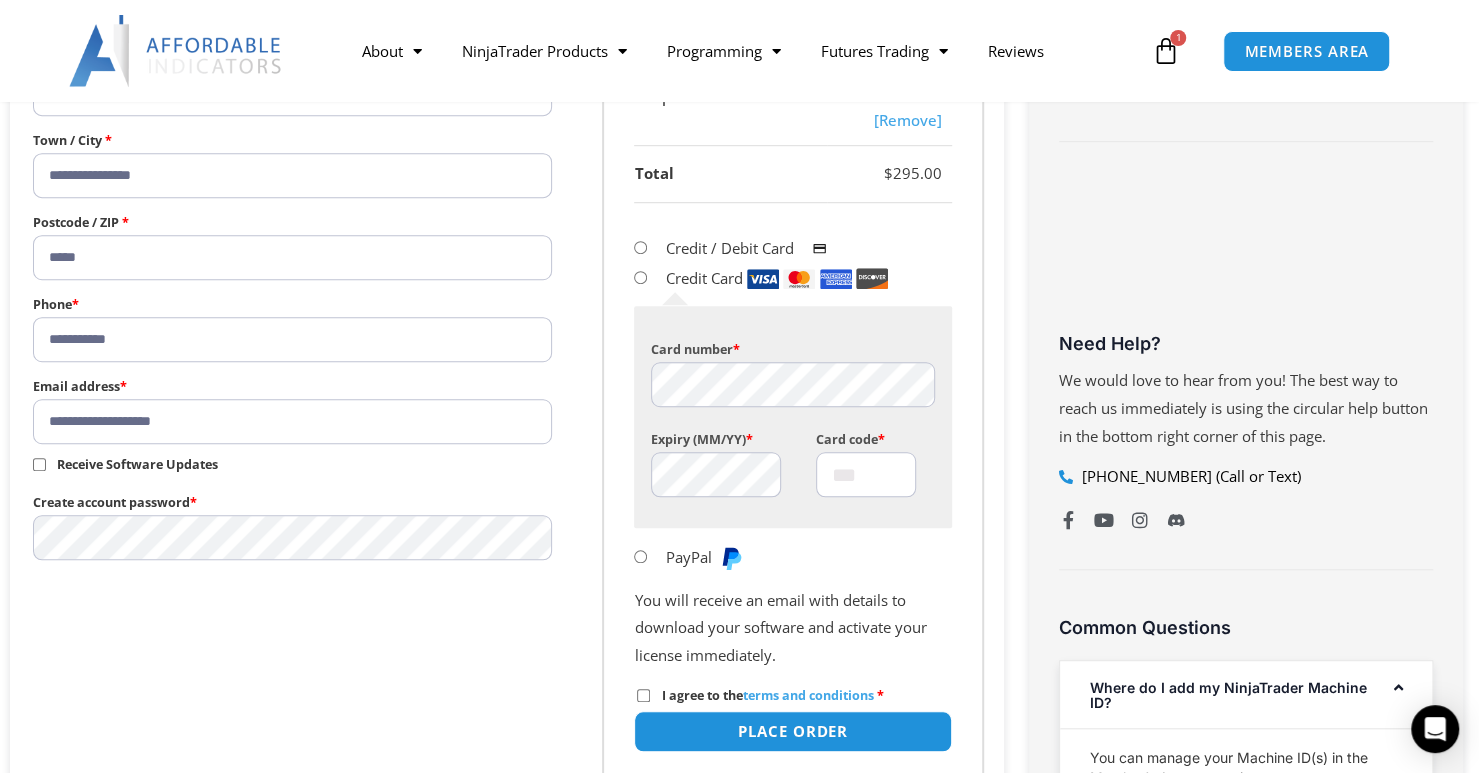 click on "Card code  *" at bounding box center [866, 474] 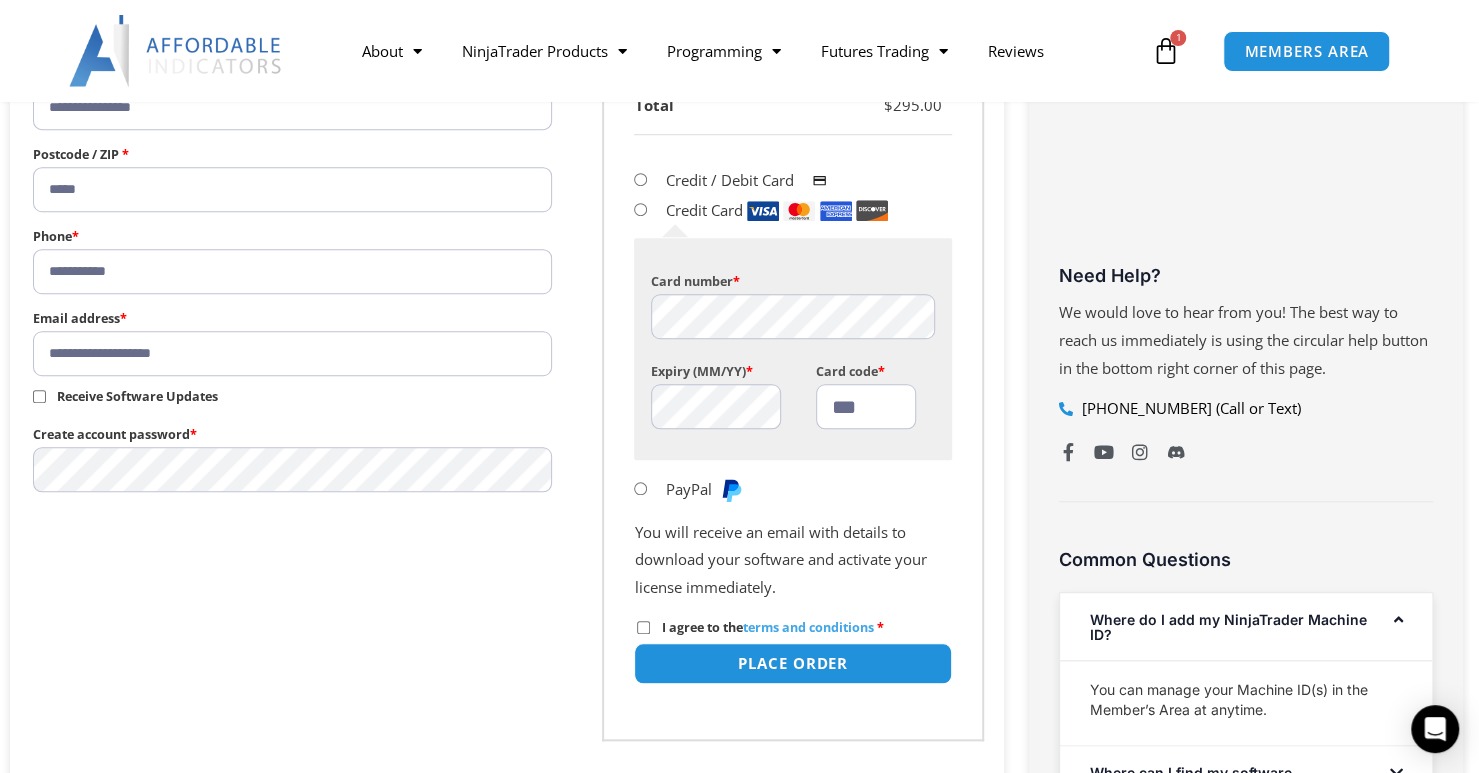 scroll, scrollTop: 800, scrollLeft: 0, axis: vertical 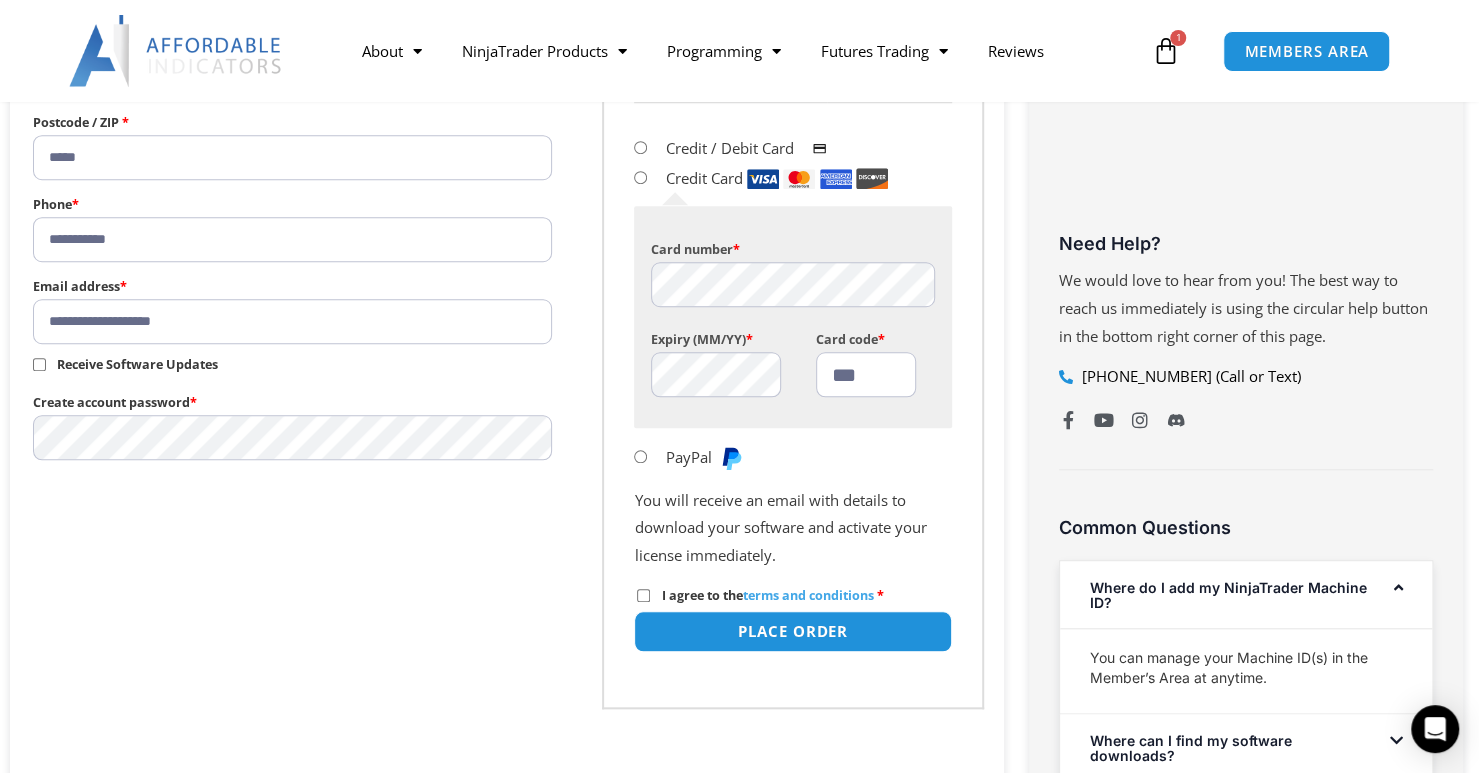 type on "***" 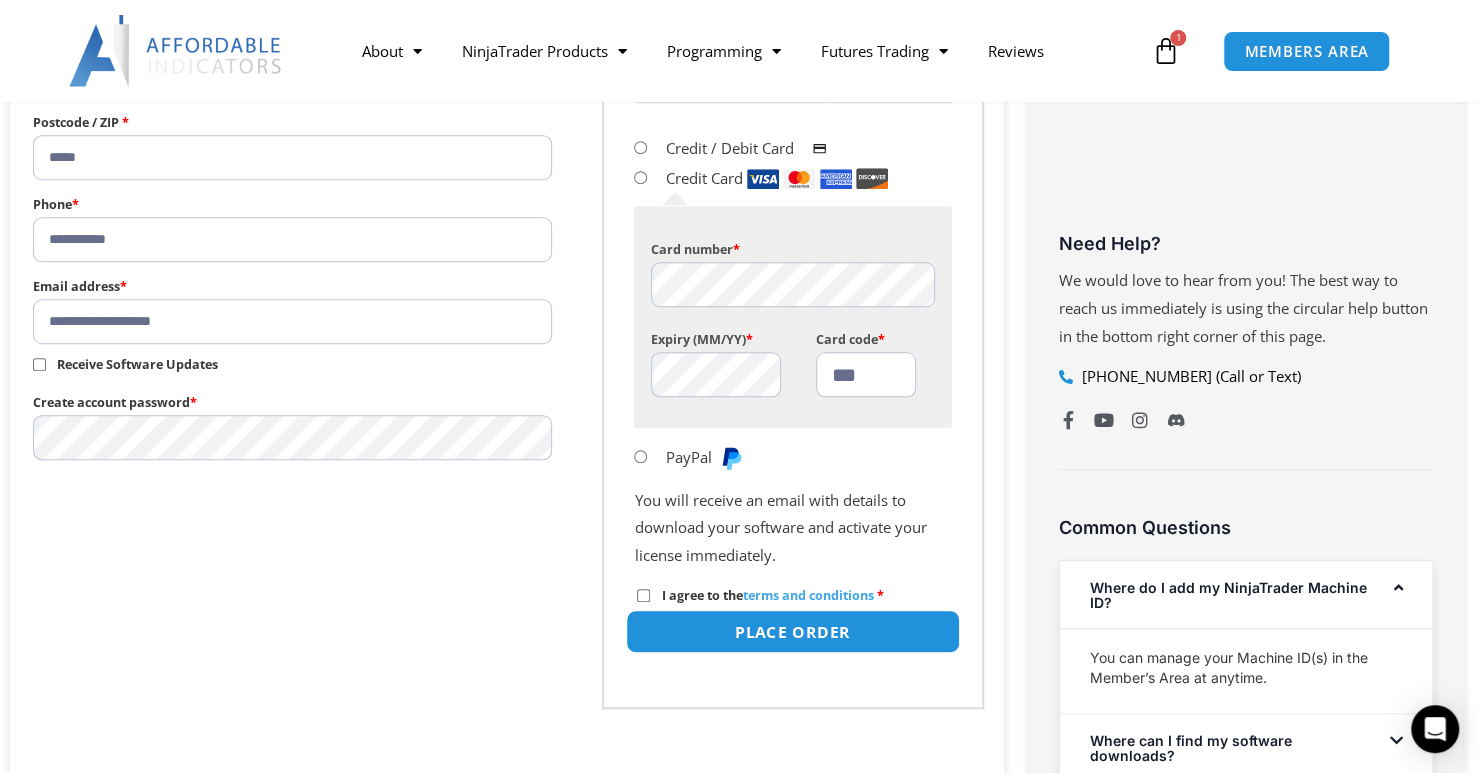 click on "Place order" at bounding box center (792, 631) 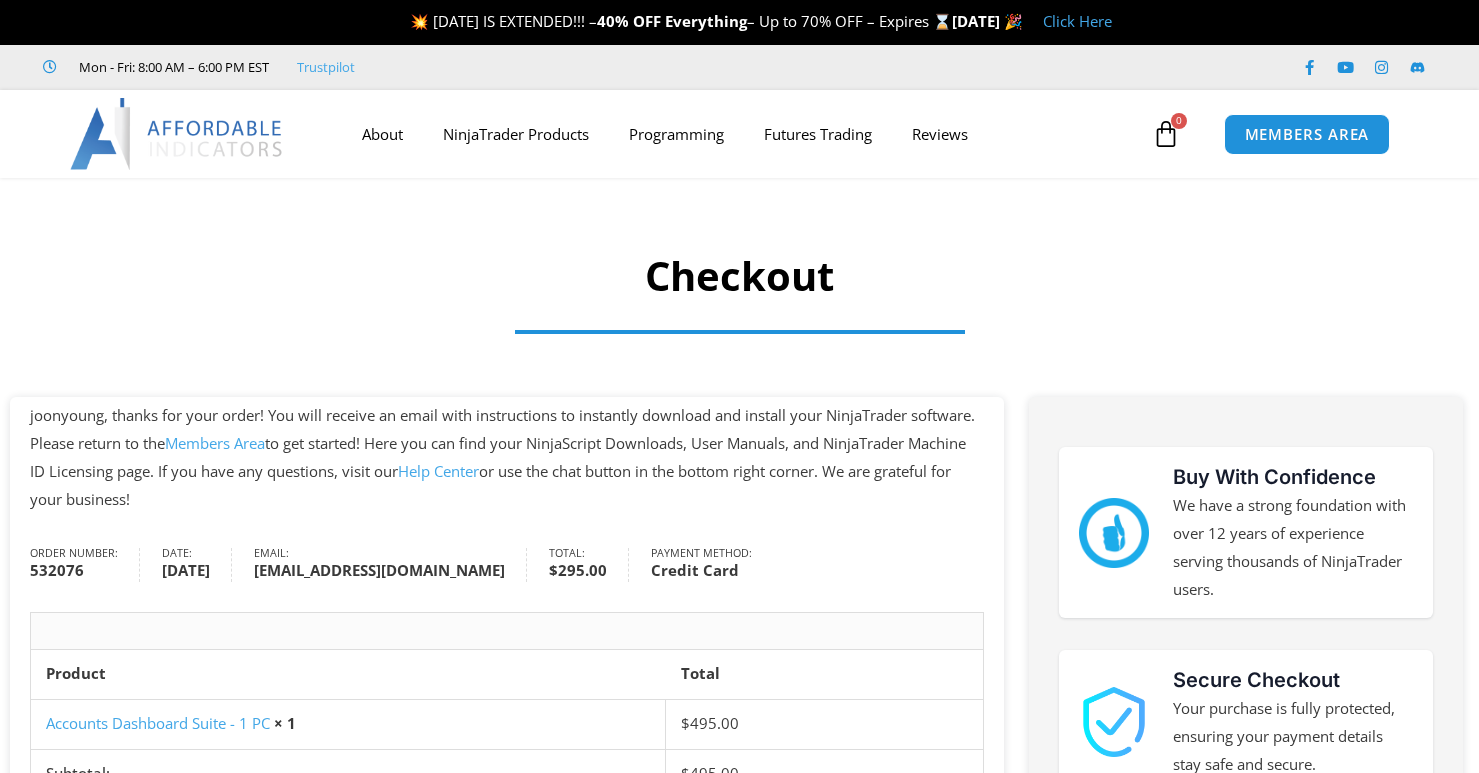scroll, scrollTop: 0, scrollLeft: 0, axis: both 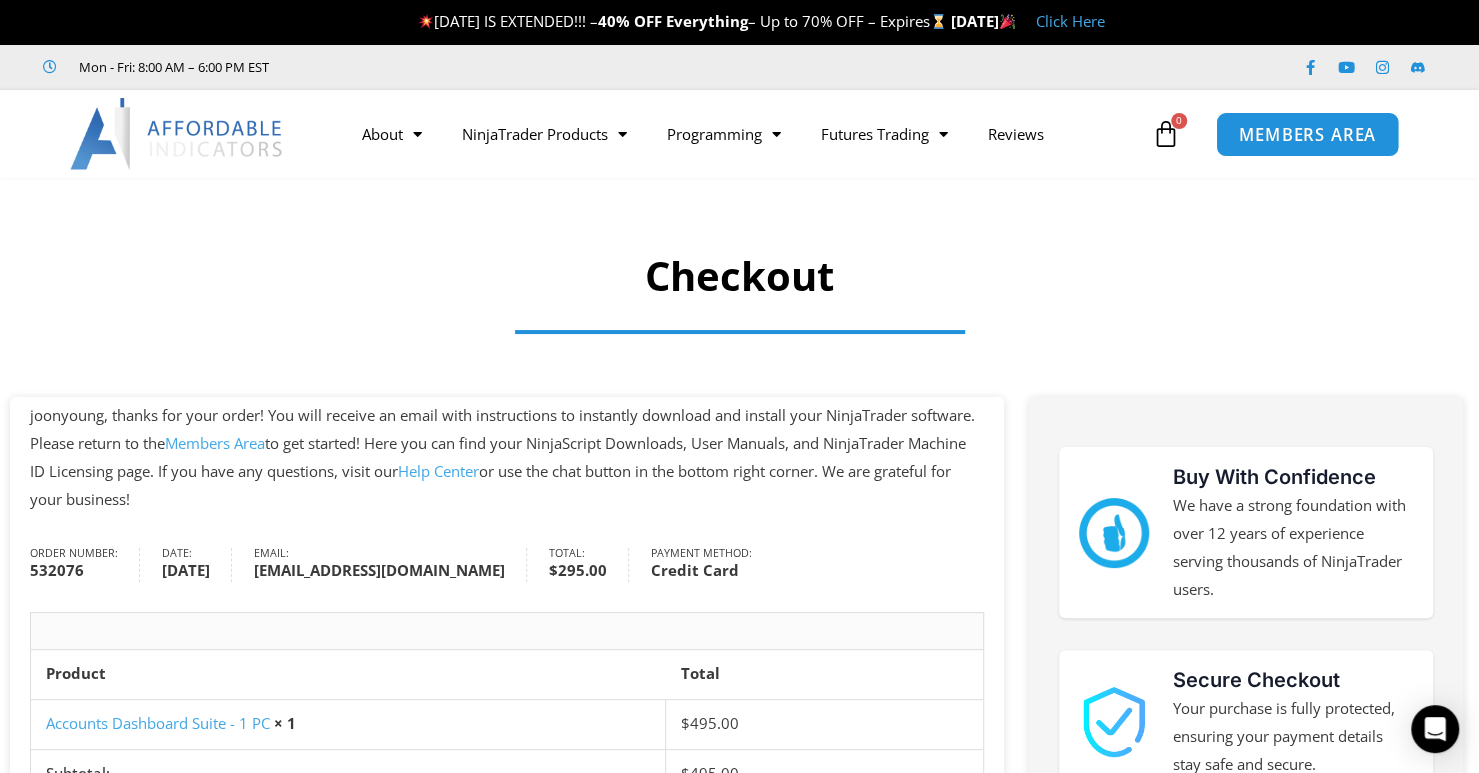 click on "MEMBERS AREA" at bounding box center (1306, 134) 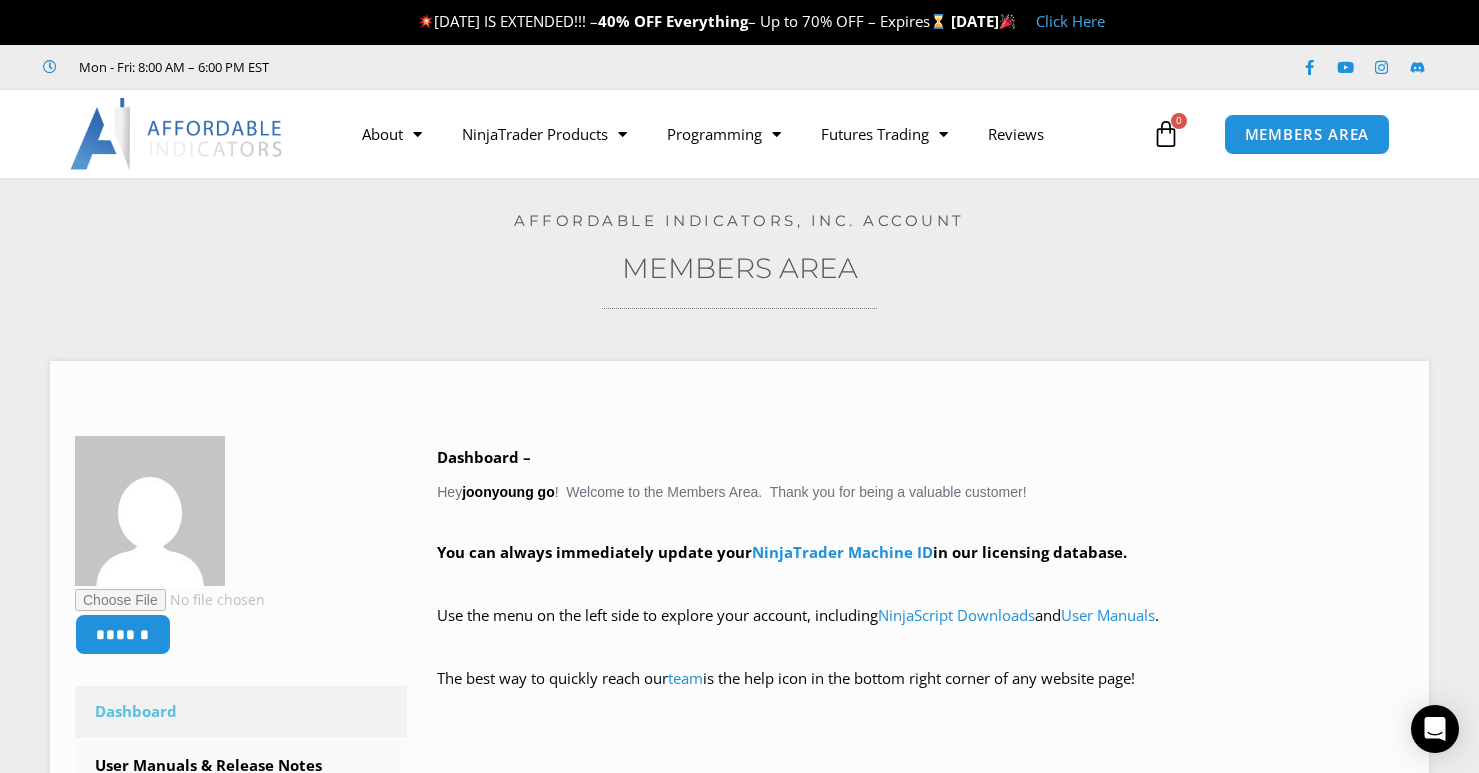 scroll, scrollTop: 0, scrollLeft: 0, axis: both 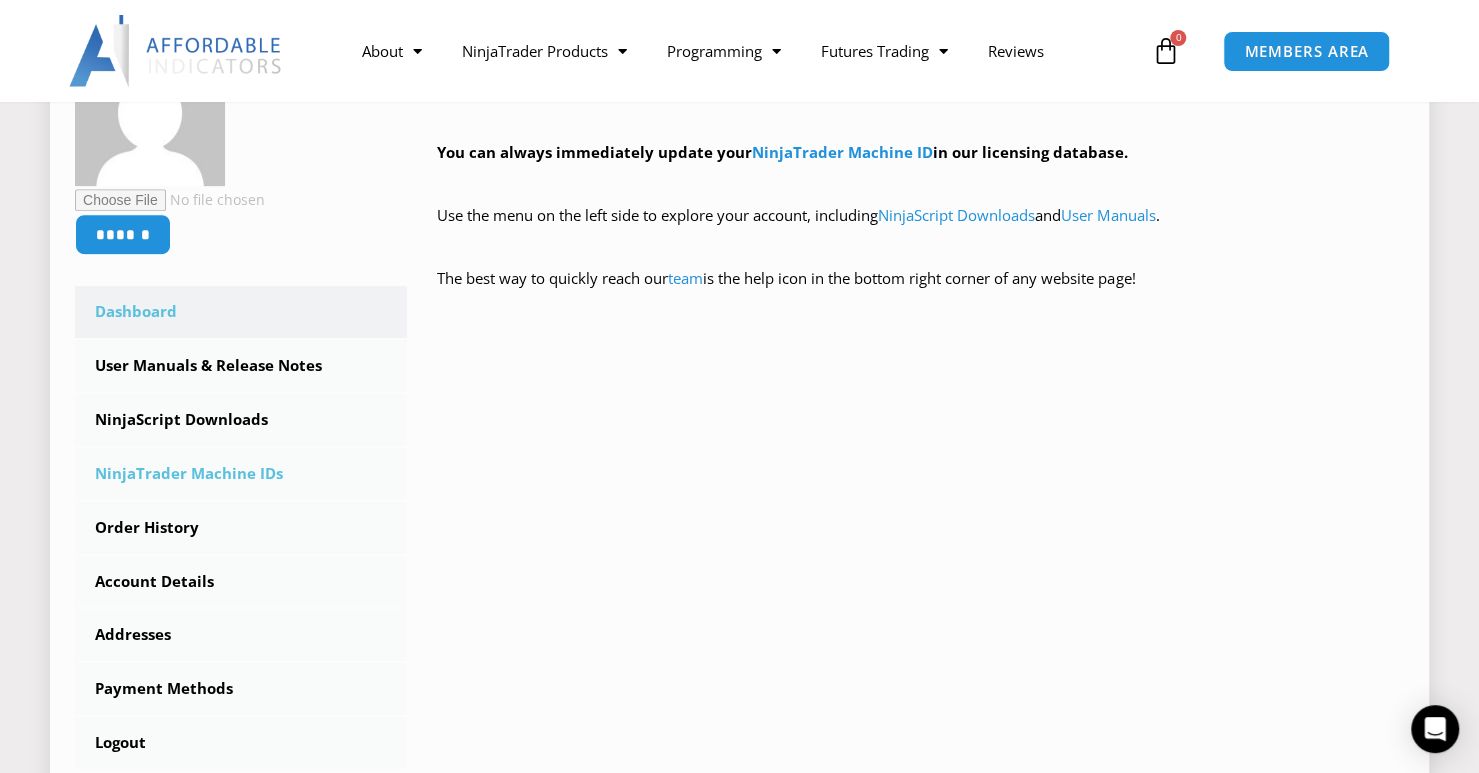 click on "NinjaTrader Machine IDs" at bounding box center (241, 474) 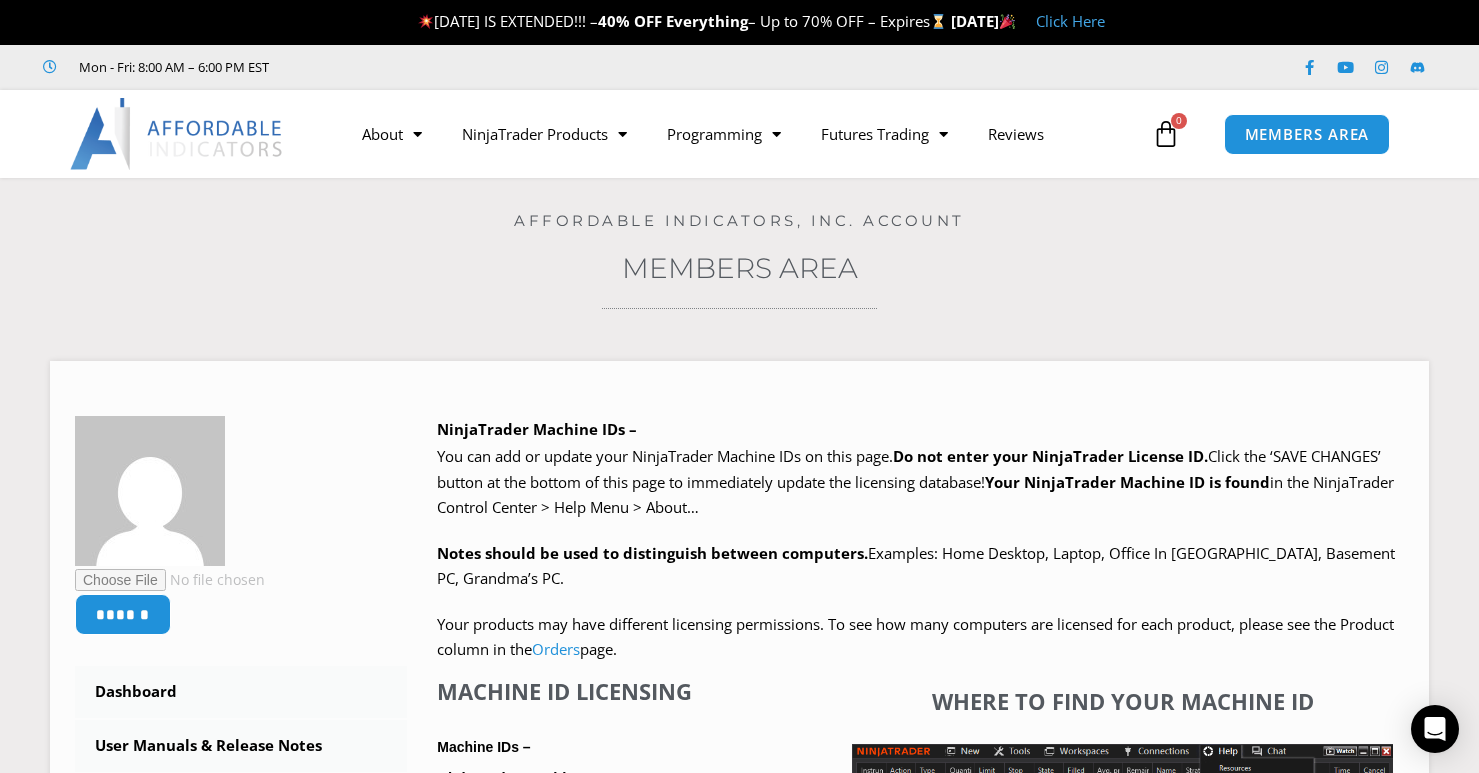 scroll, scrollTop: 0, scrollLeft: 0, axis: both 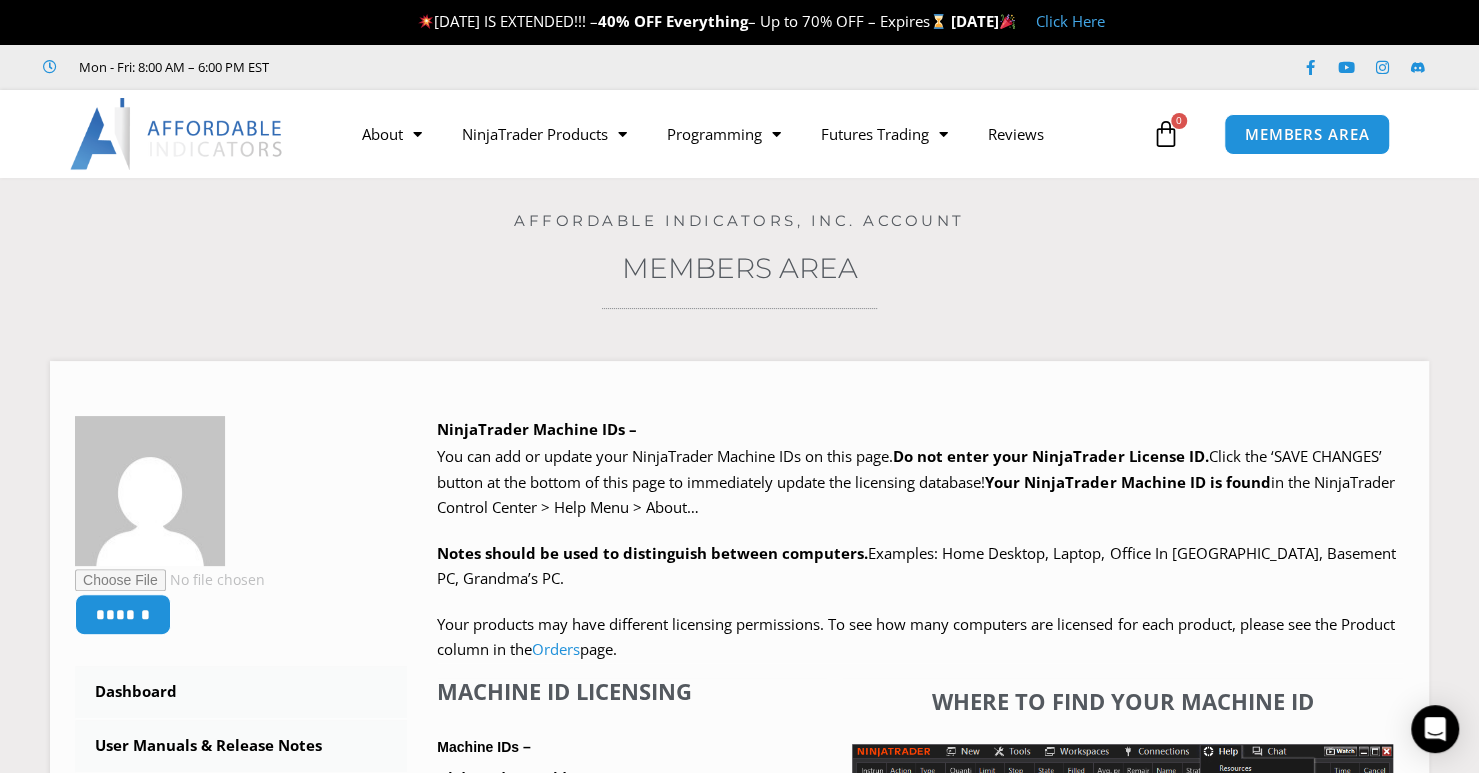 click on "Home  / Members Area
Affordable Indicators, Inc. Account
Members Area
******
Dashboard
Subscriptions
User Manuals & Release Notes
NinjaScript Downloads
NinjaTrader Machine IDs
Order History
Account Details
Addresses
Payment Methods
Logout
NinjaTrader Machine IDs –" at bounding box center (739, 767) 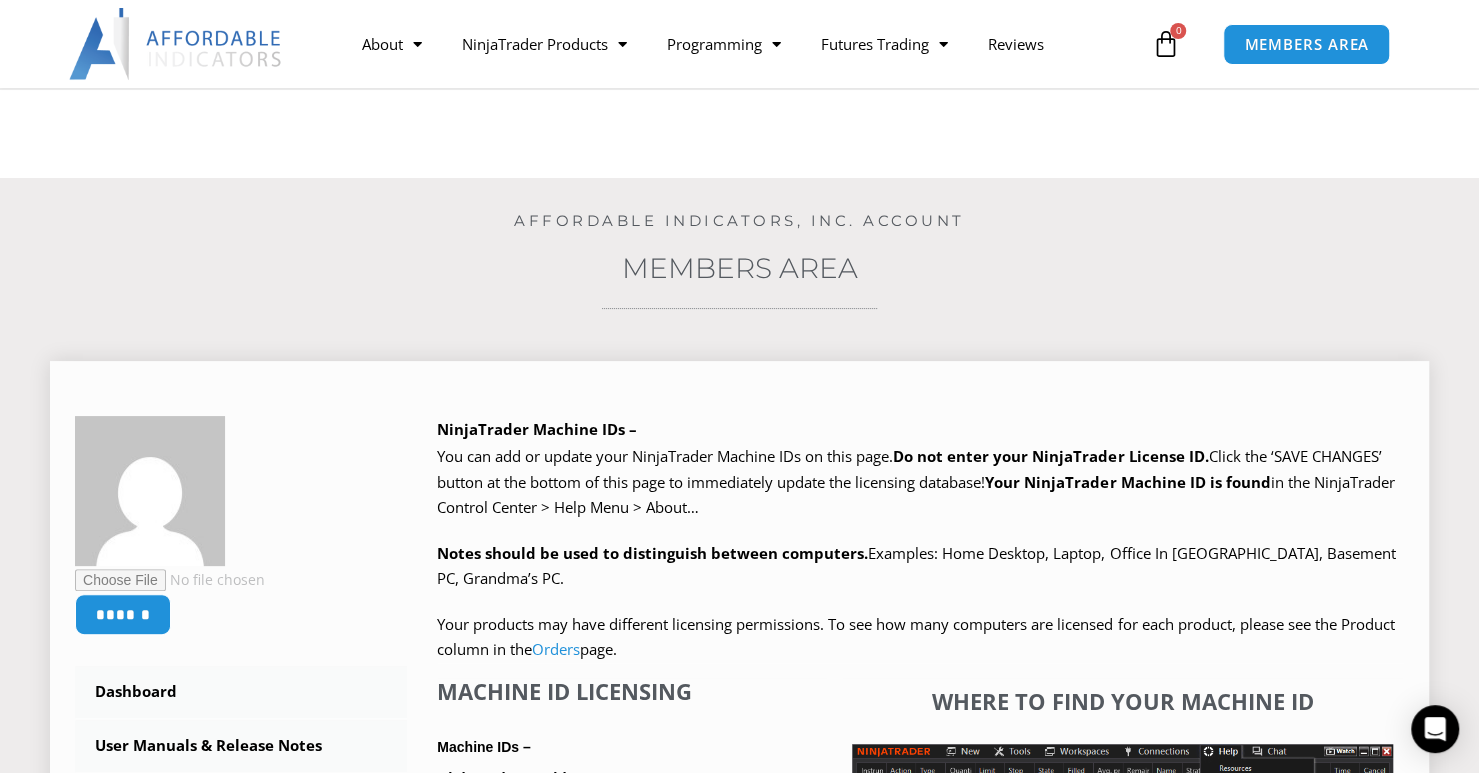 scroll, scrollTop: 400, scrollLeft: 0, axis: vertical 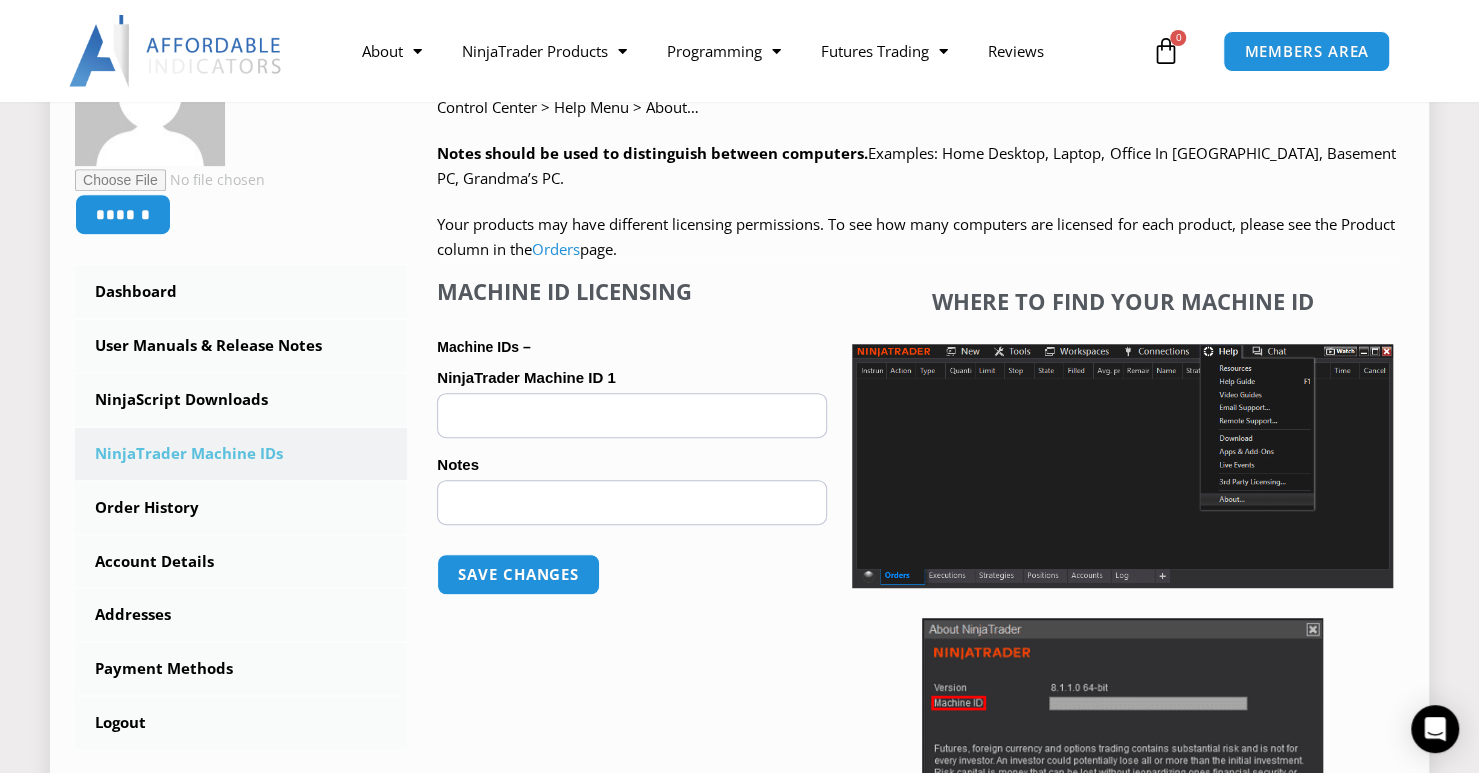 click on "NinjaTrader Machine ID 1  (optional)" at bounding box center (632, 415) 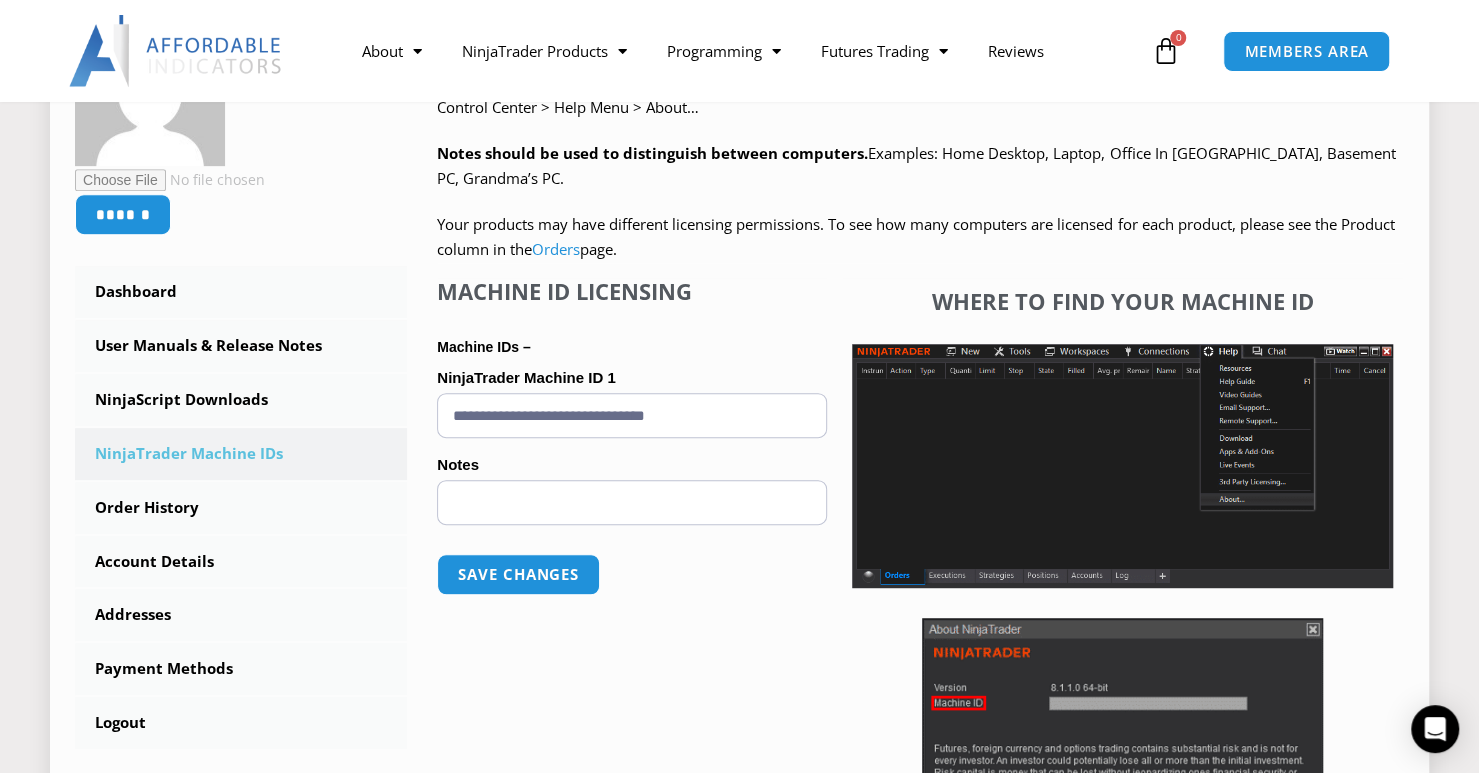 type on "**********" 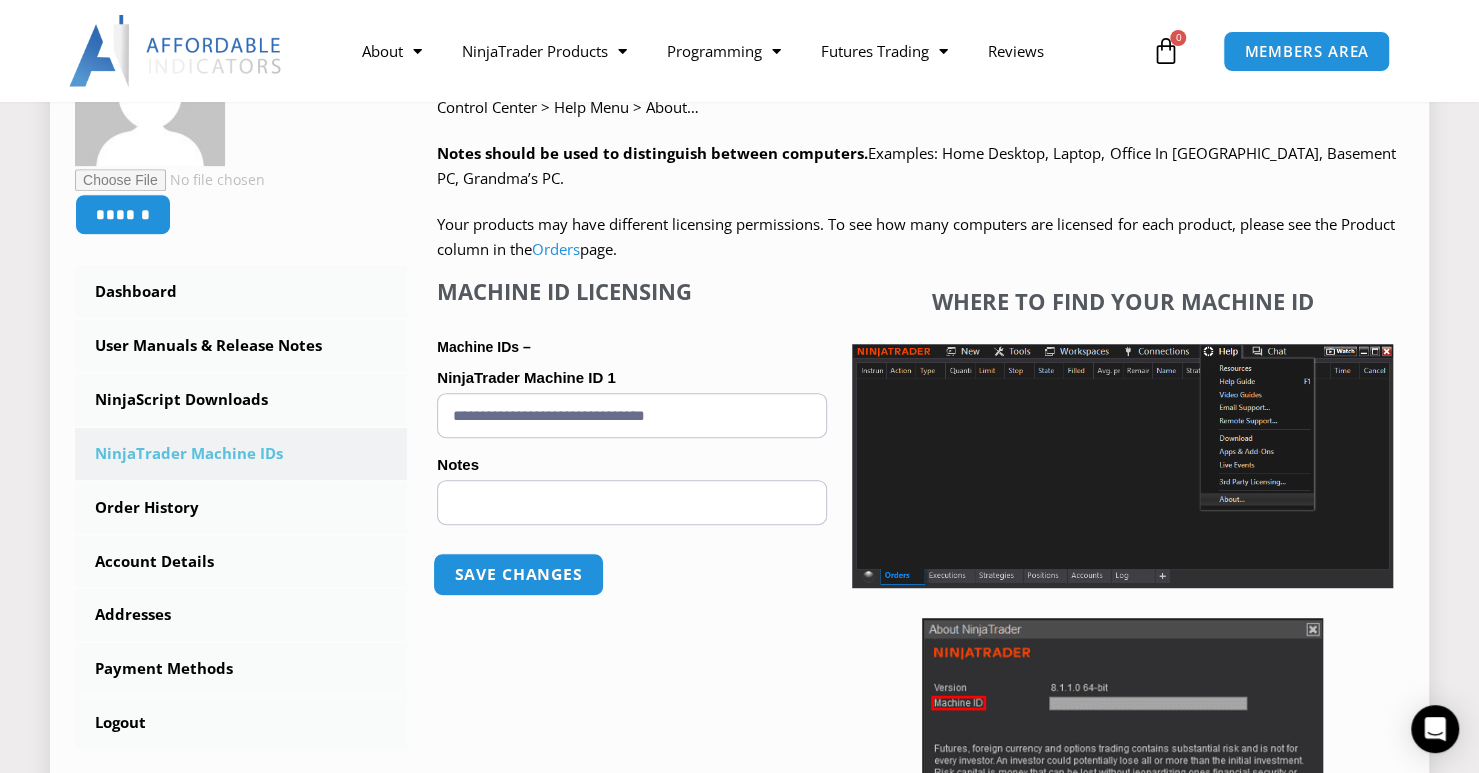 click on "Save changes" at bounding box center (518, 574) 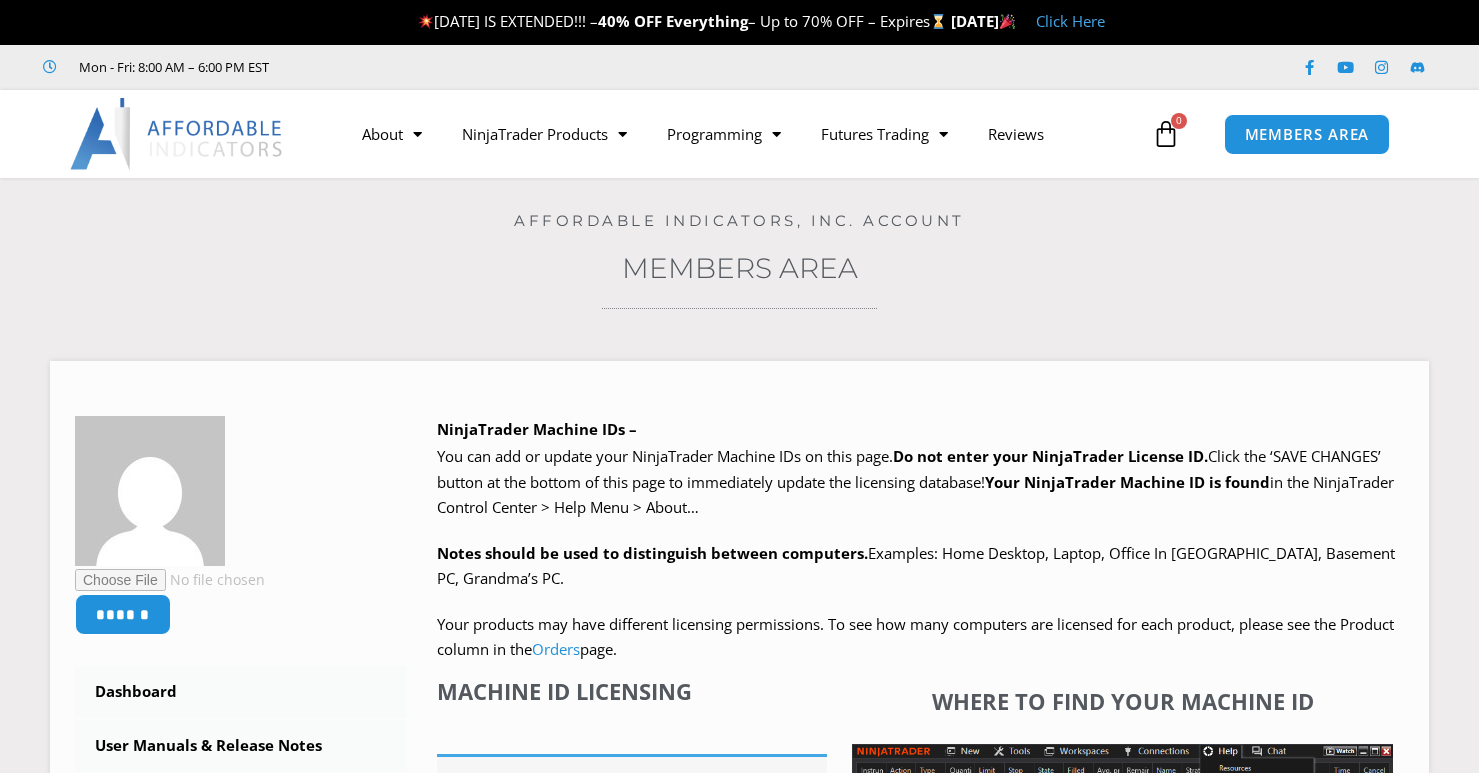 scroll, scrollTop: 0, scrollLeft: 0, axis: both 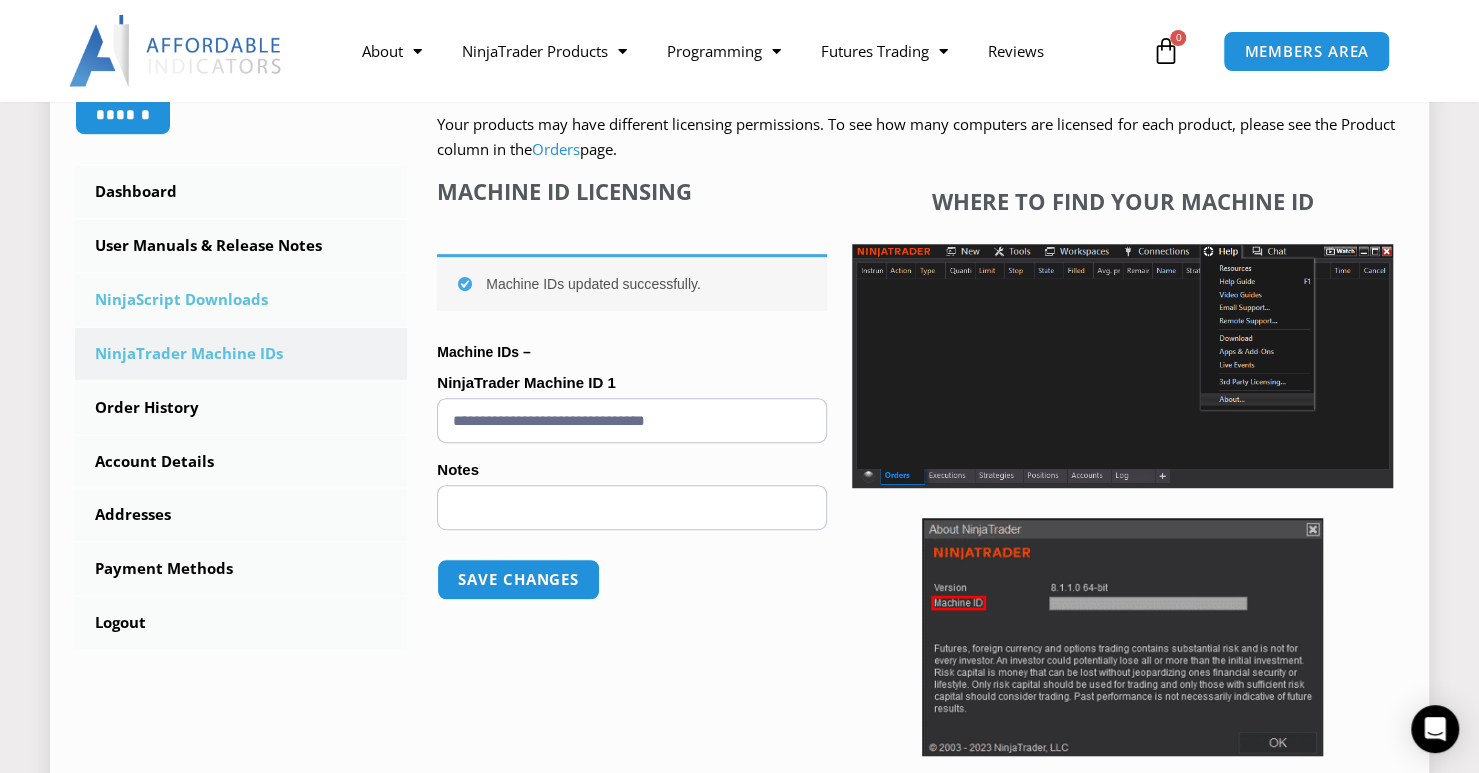 click on "NinjaScript Downloads" at bounding box center (241, 300) 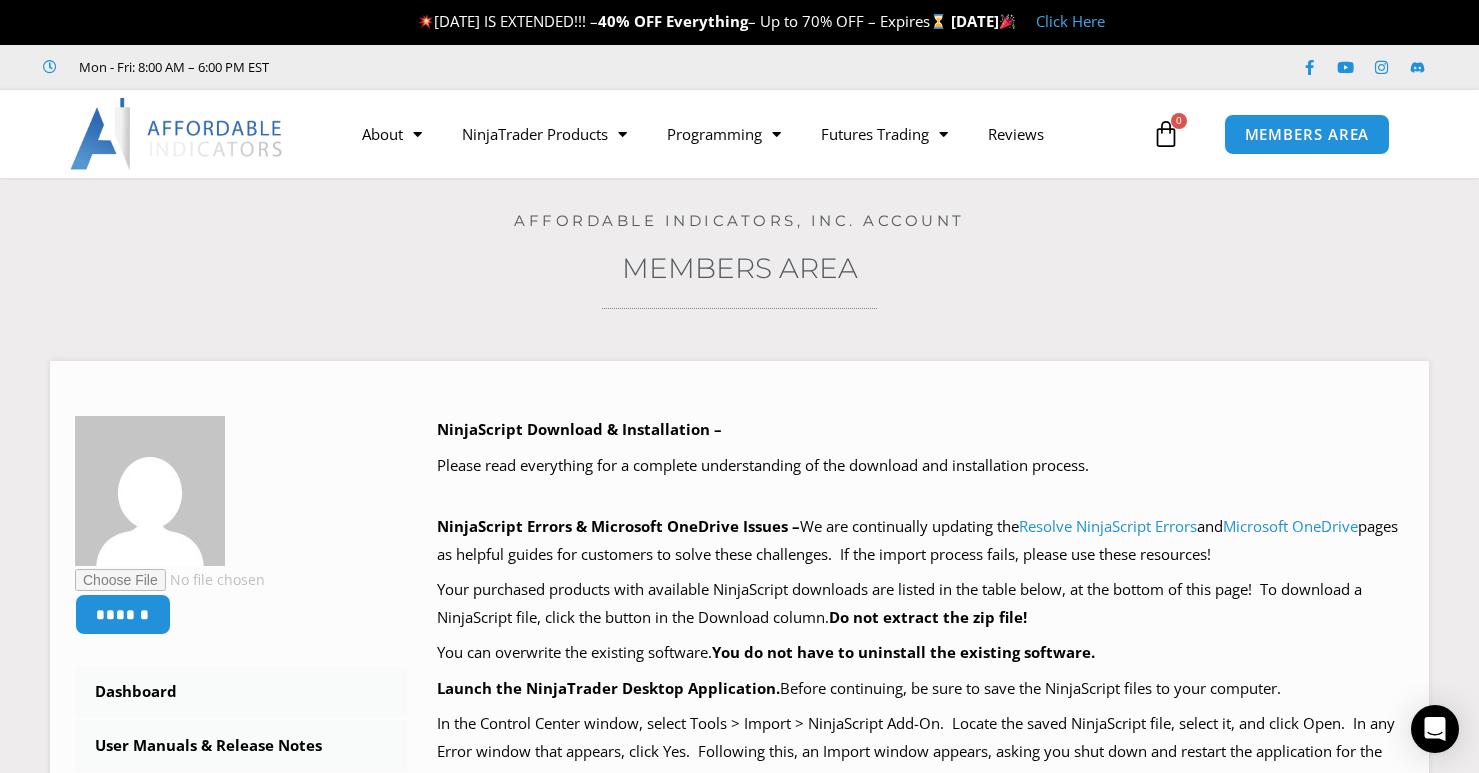 scroll, scrollTop: 0, scrollLeft: 0, axis: both 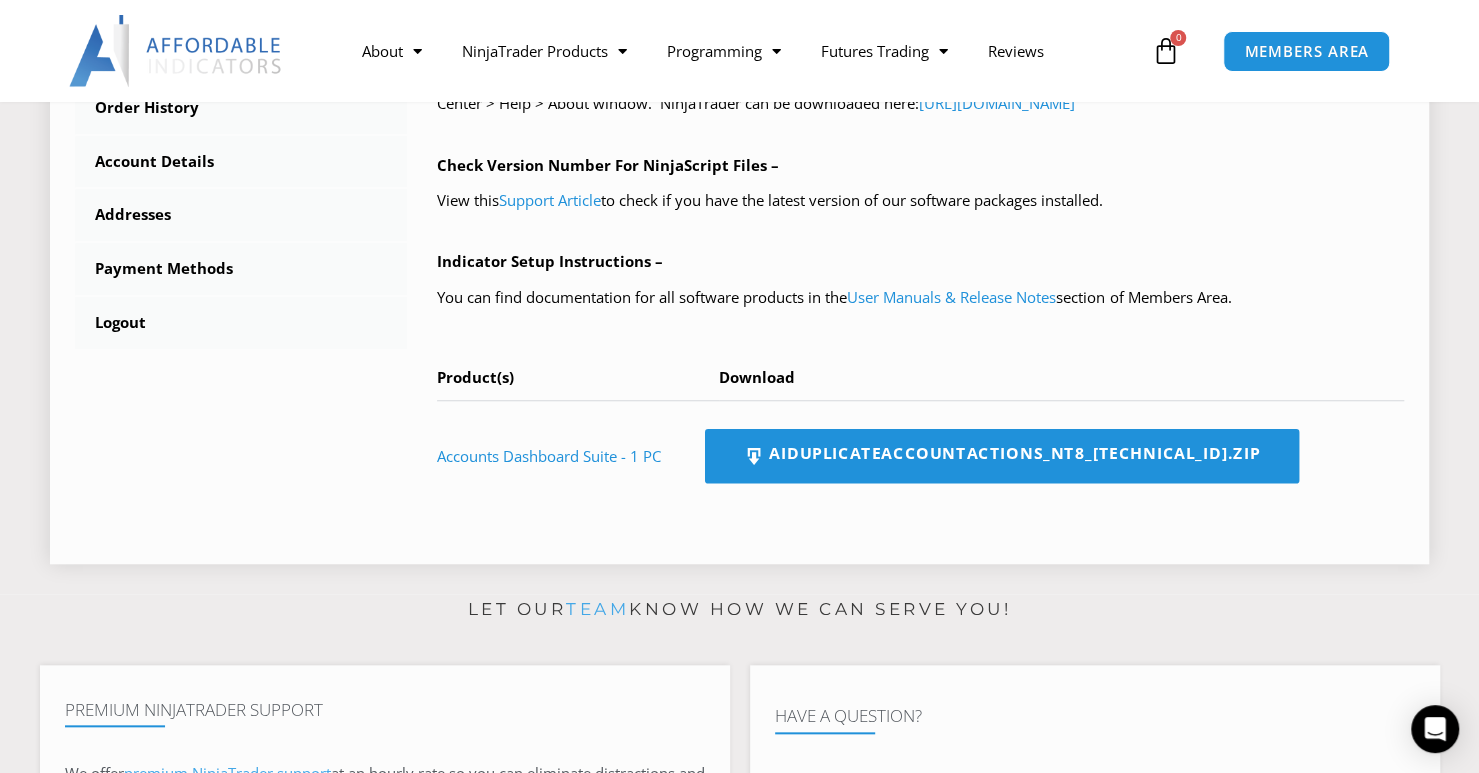click on "AIDuplicateAccountActions_NT8_[TECHNICAL_ID].zip" at bounding box center (1002, 456) 